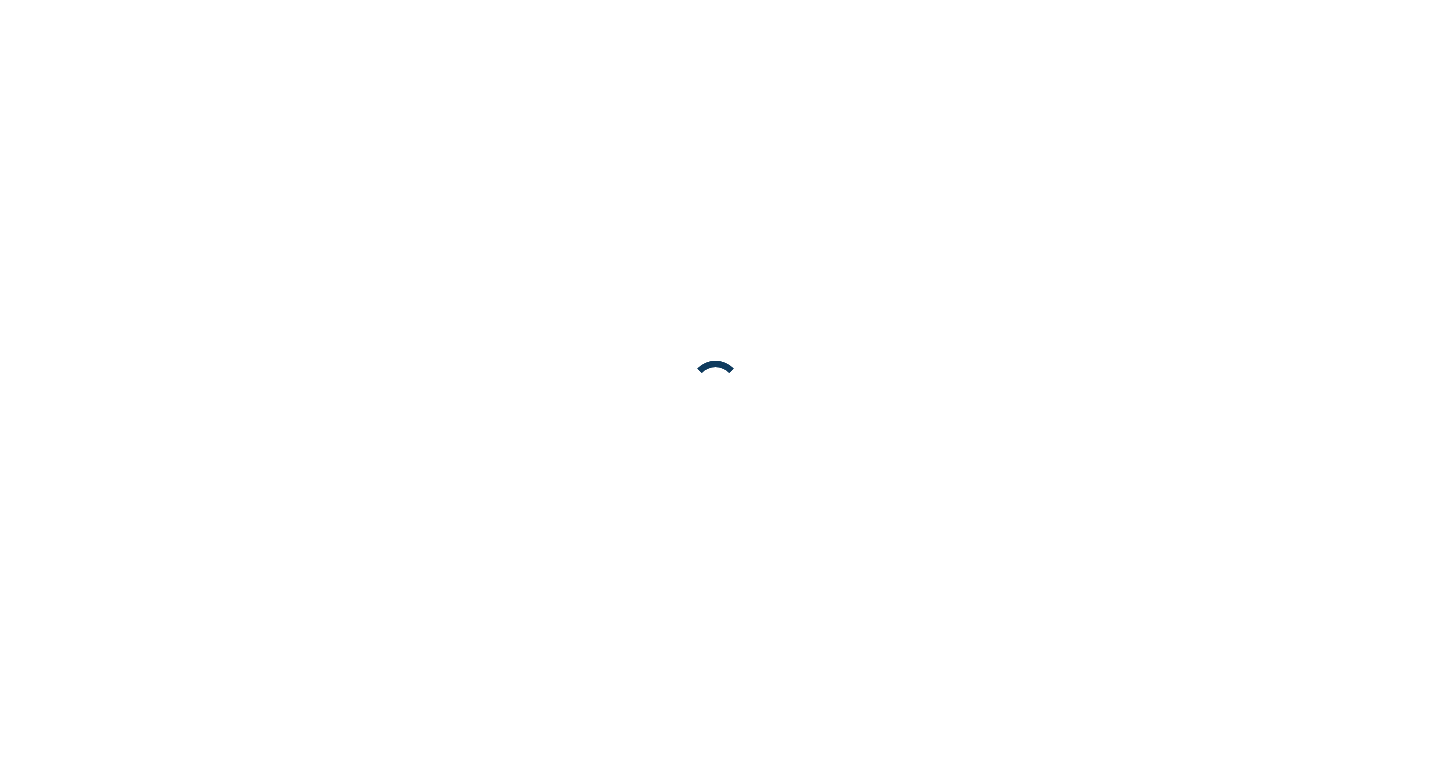 scroll, scrollTop: 0, scrollLeft: 0, axis: both 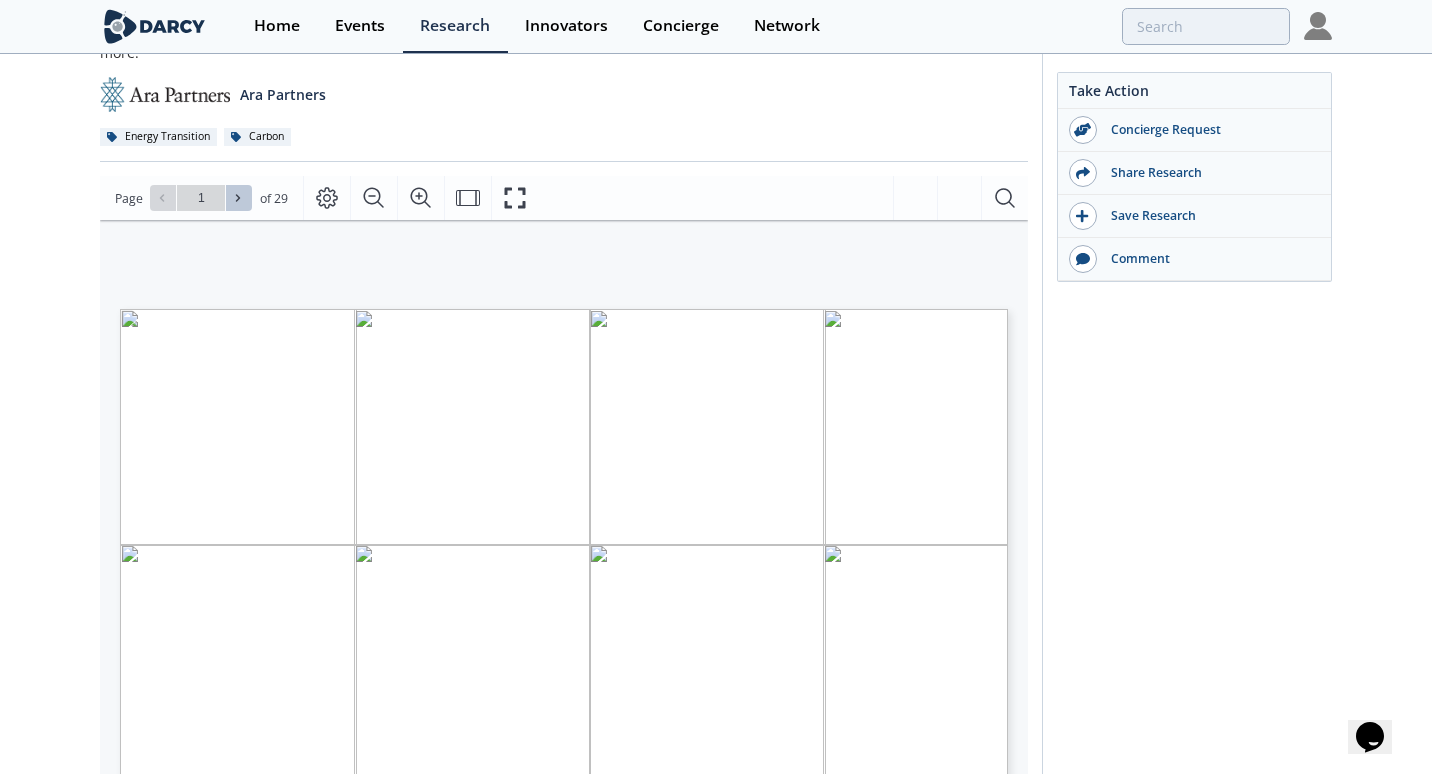 click at bounding box center (239, 198) 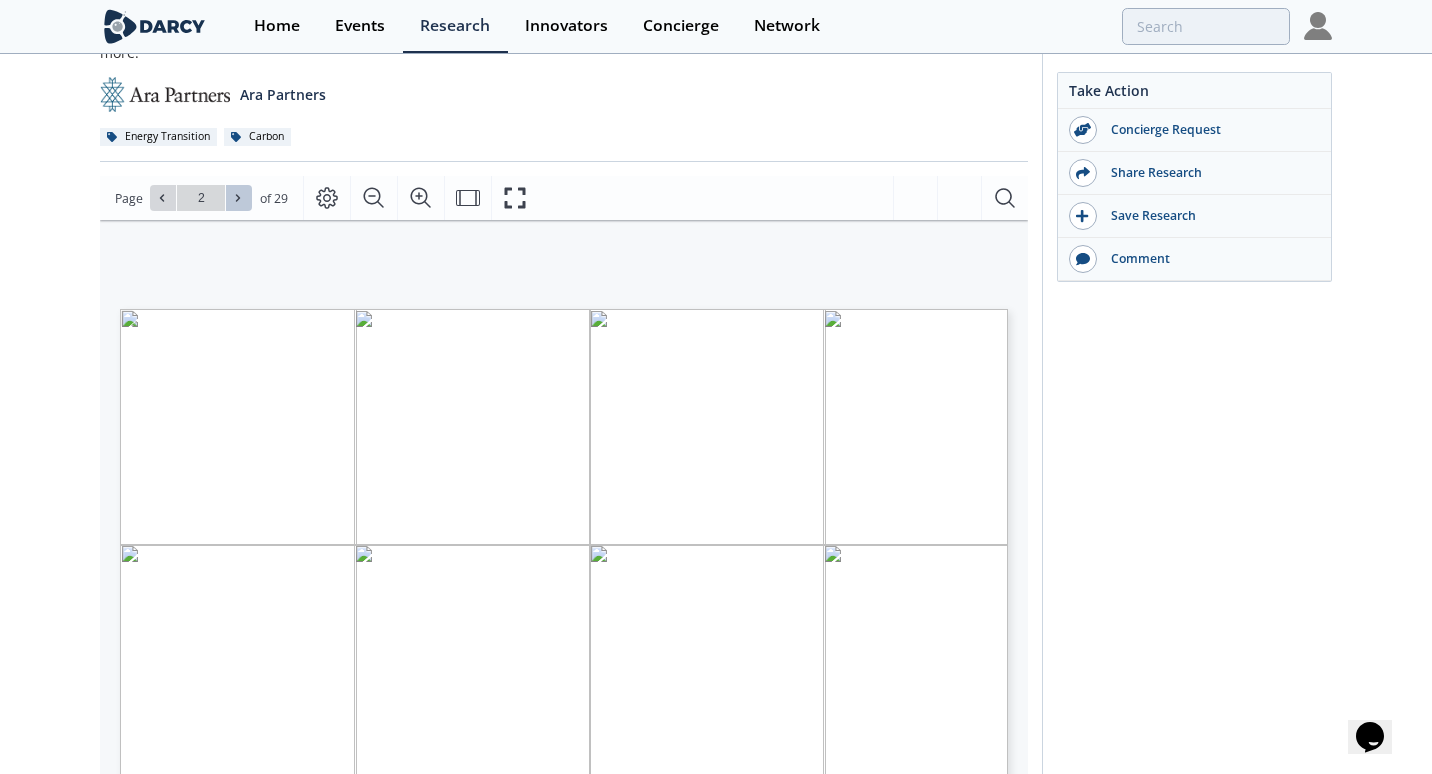 click 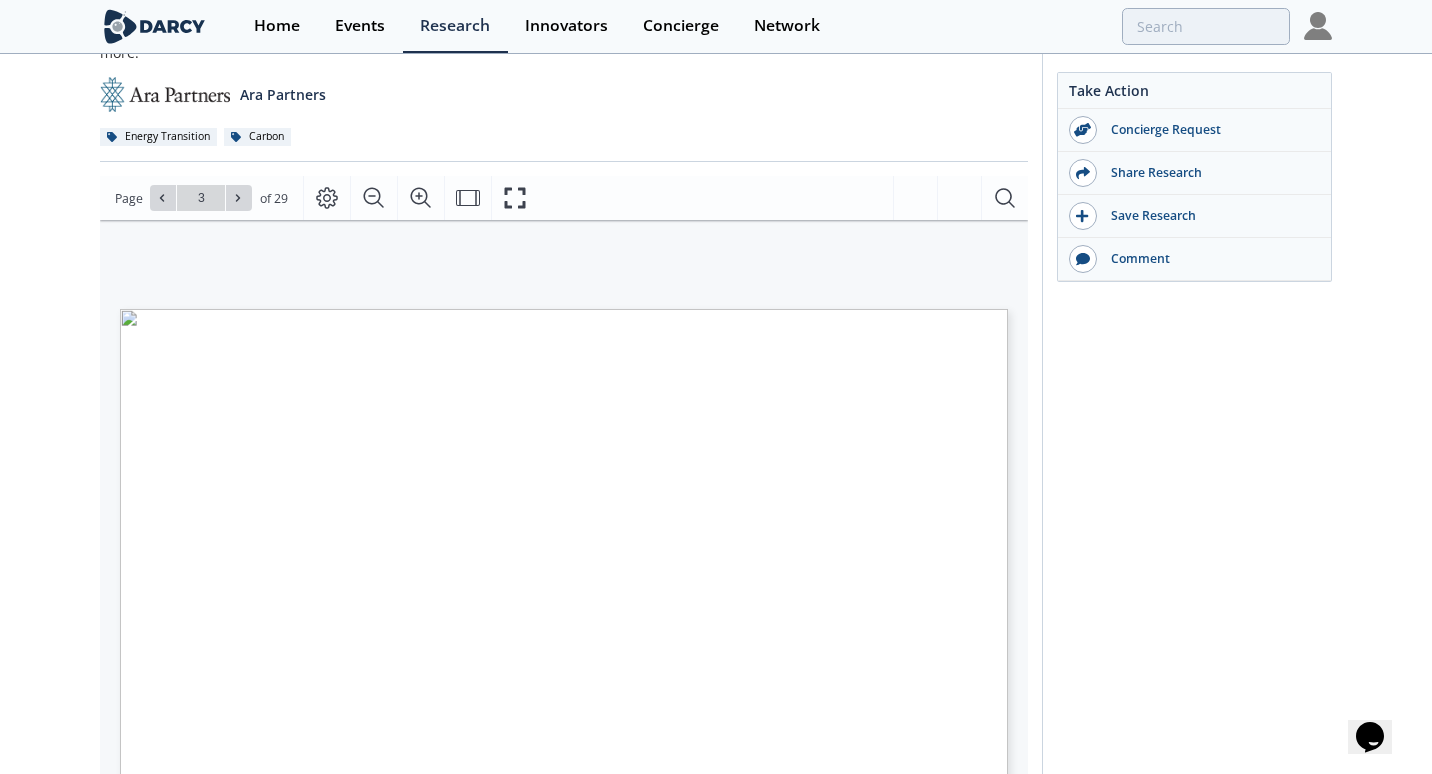 click 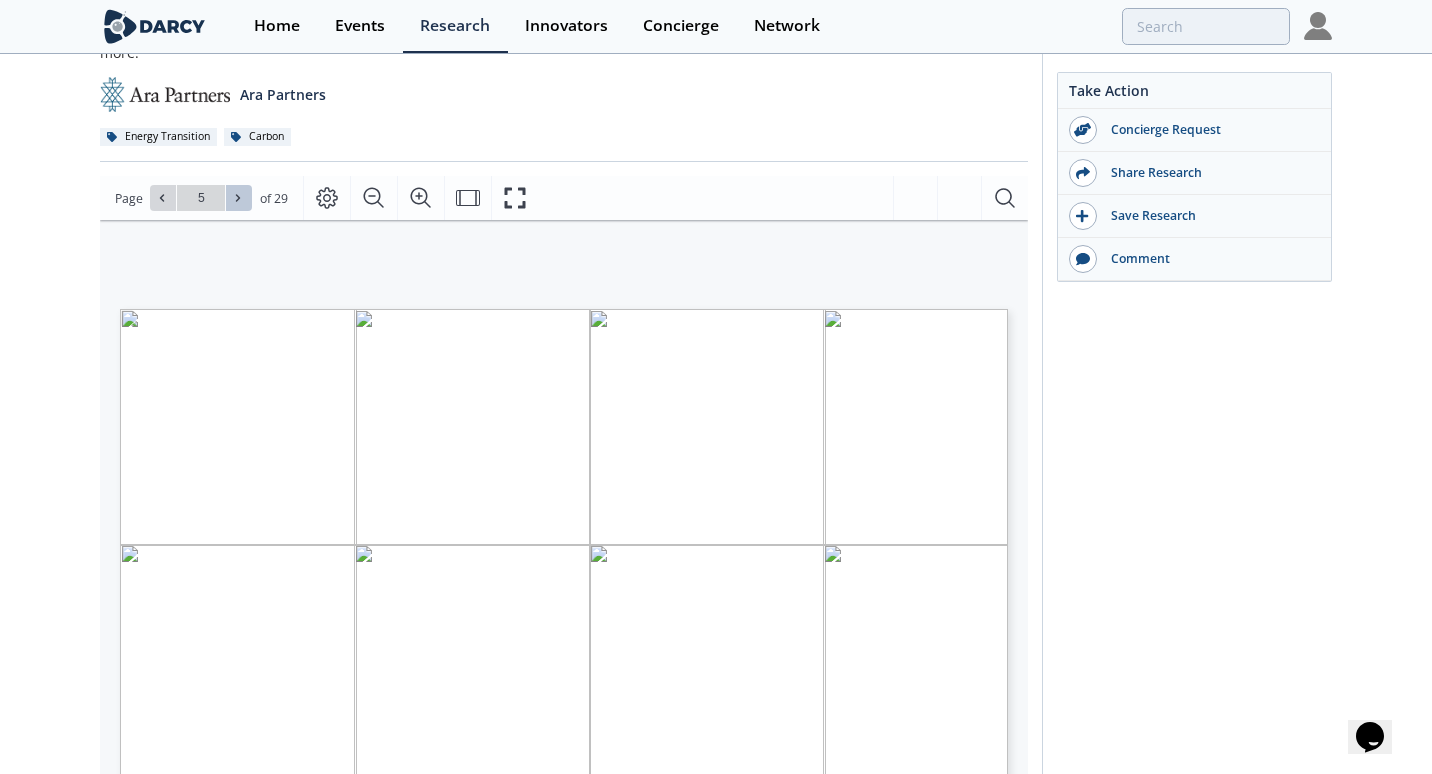 click 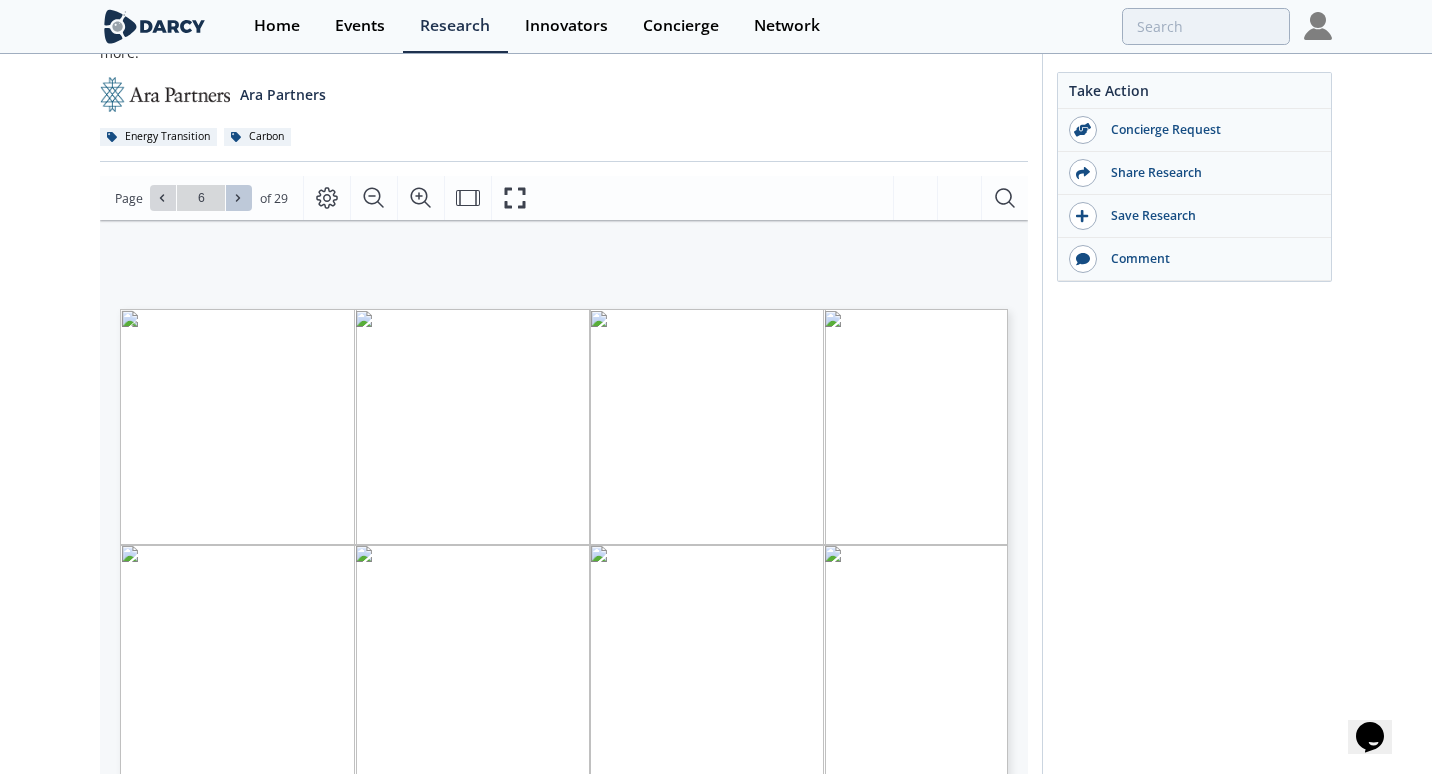 click 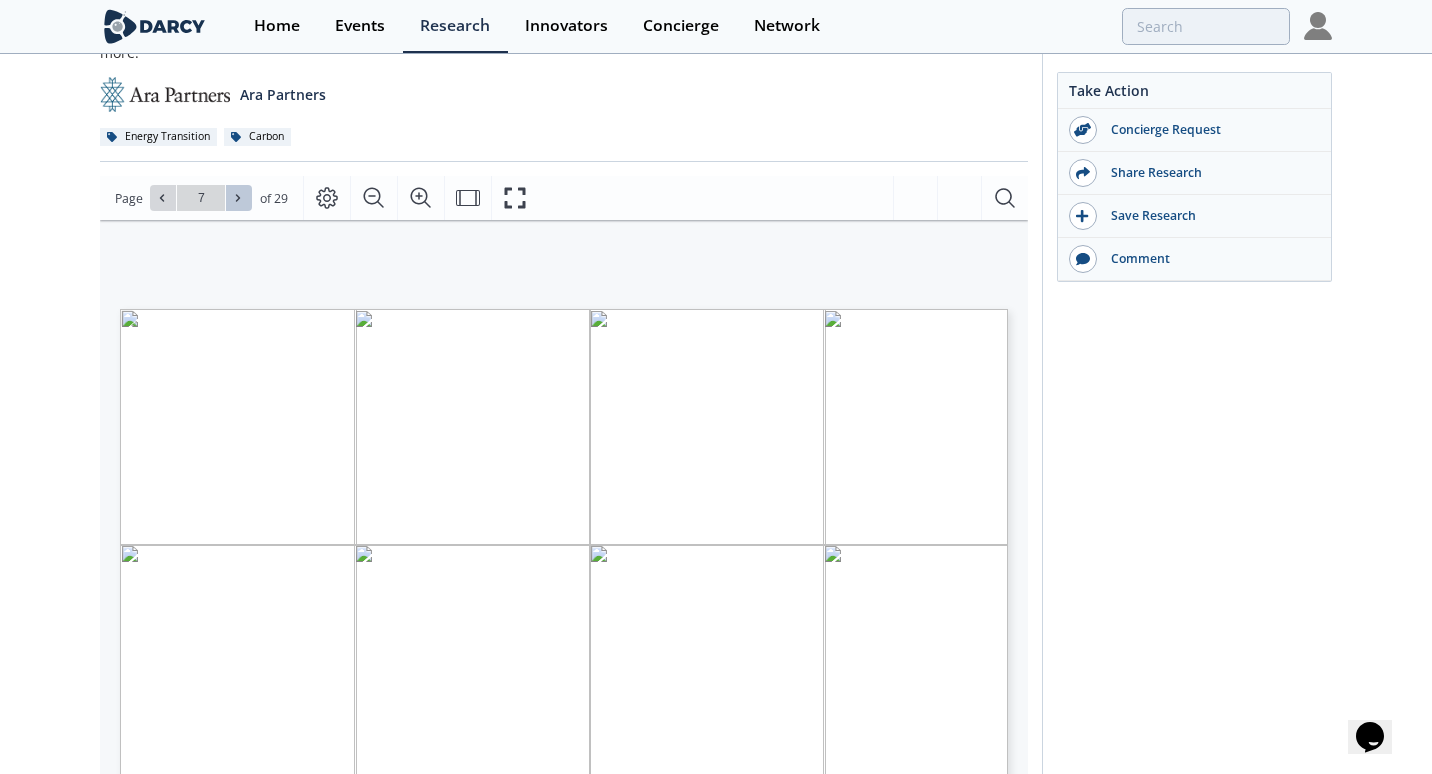 click 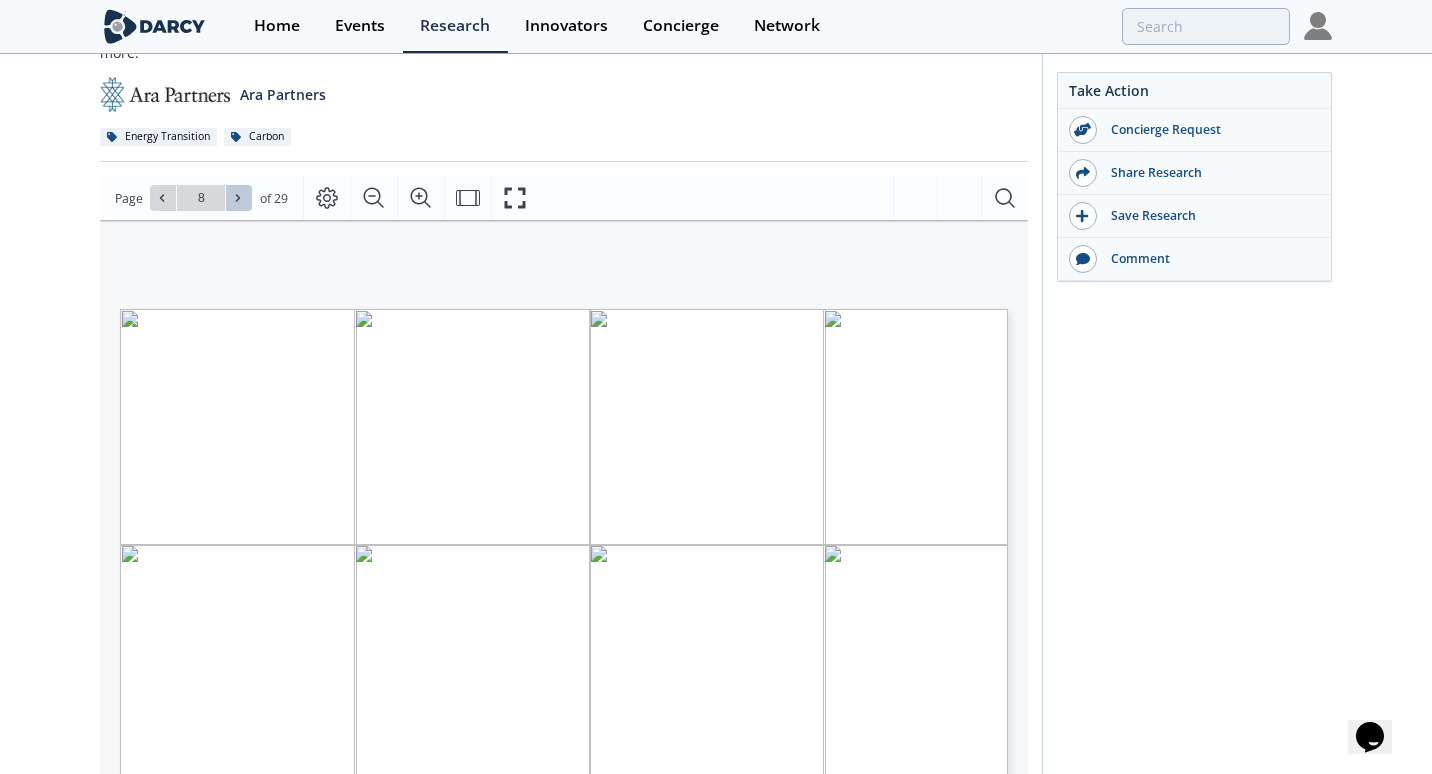 click 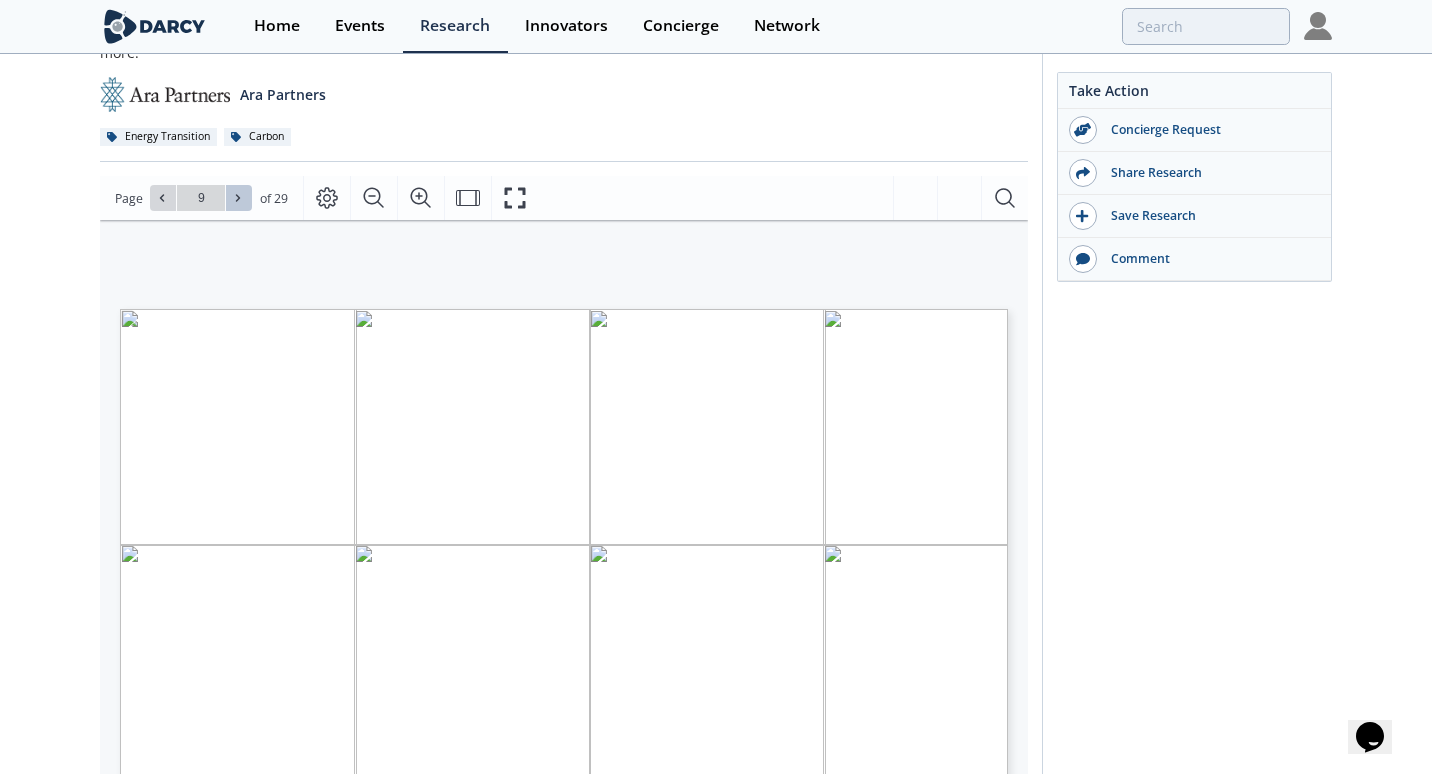 click 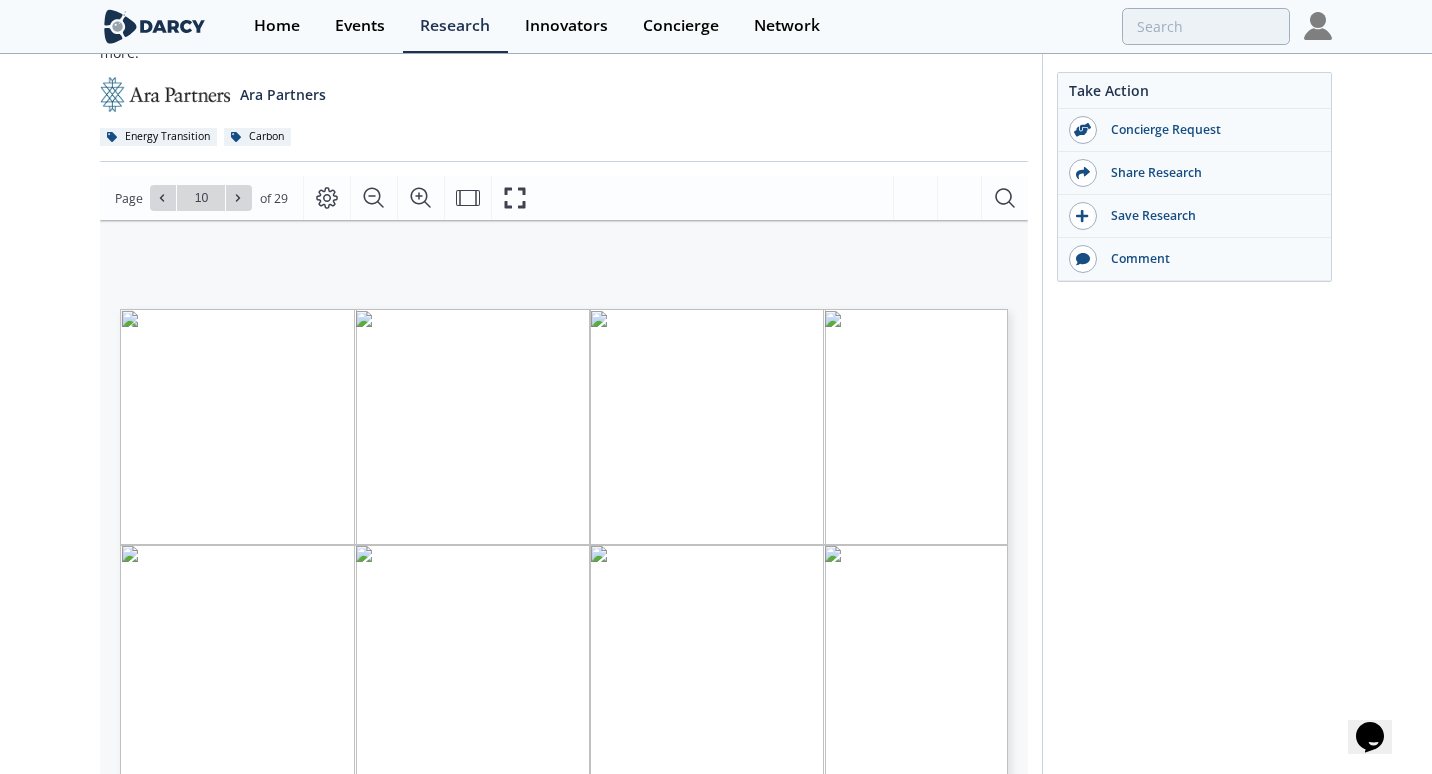 type on "11" 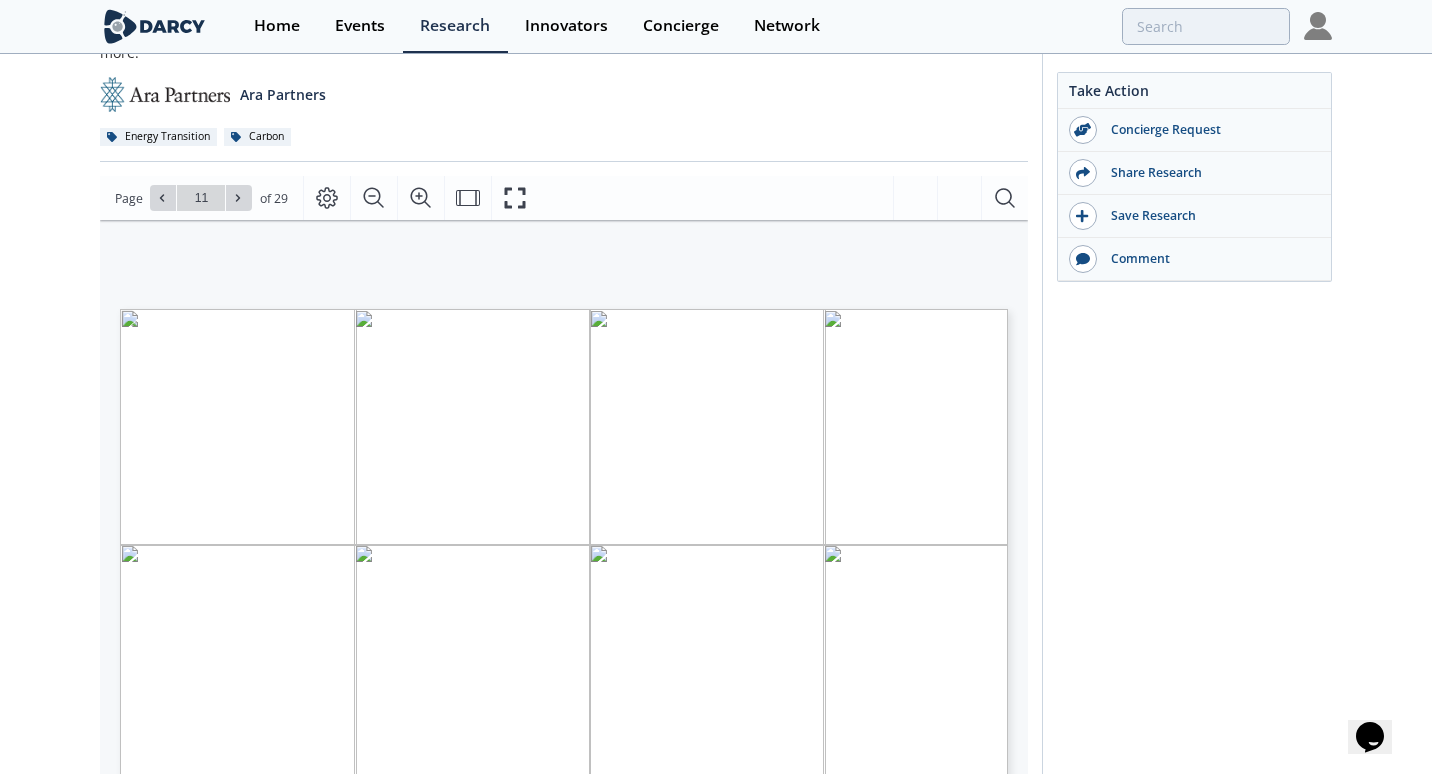 type on "12" 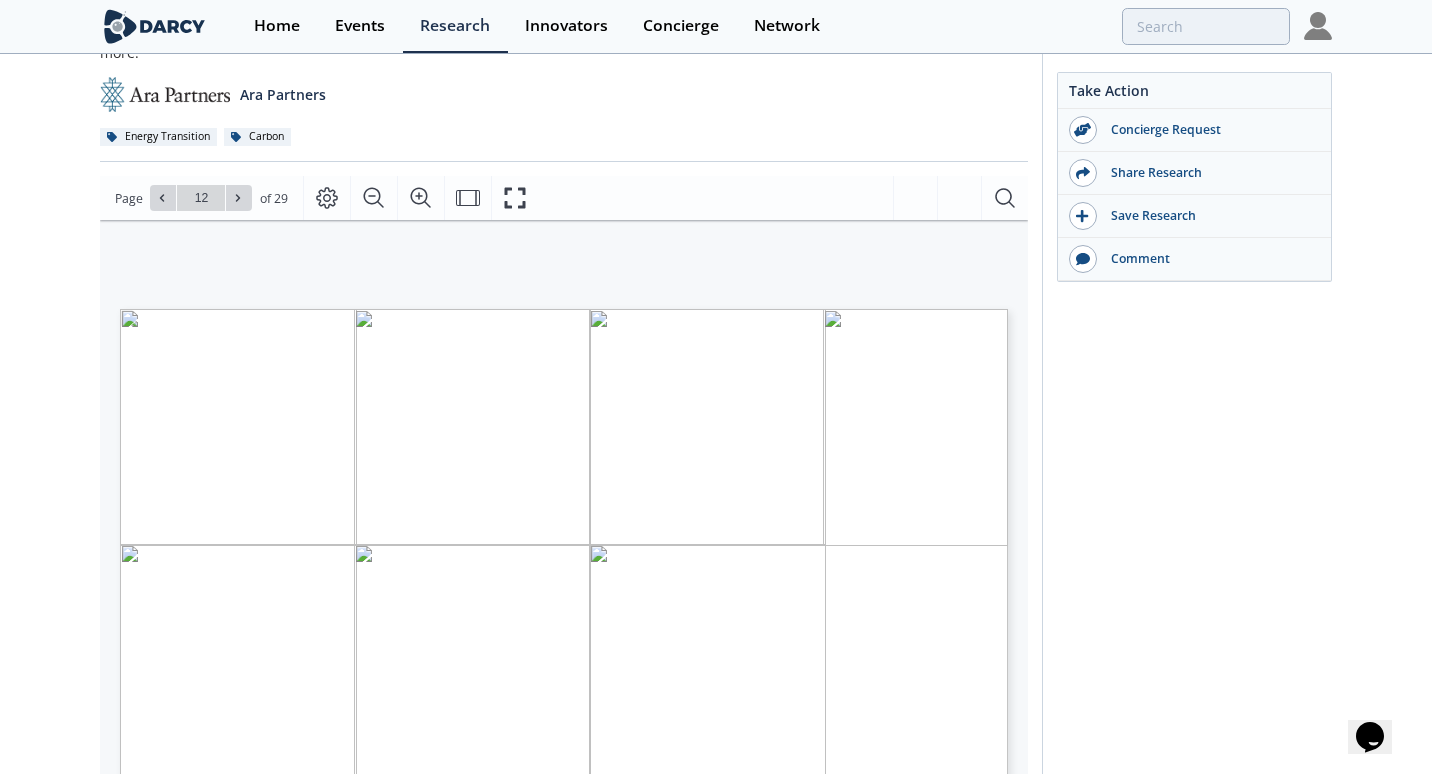 type on "13" 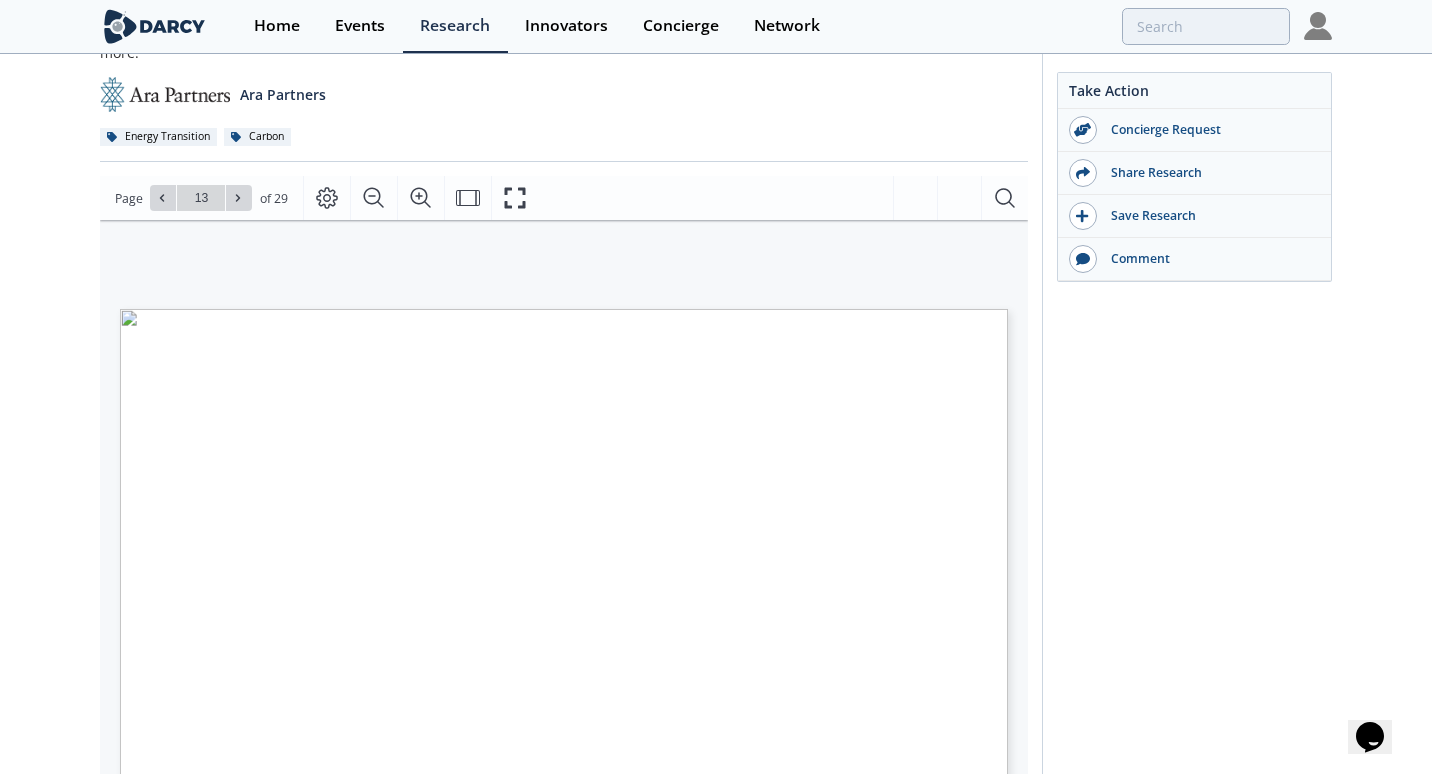 type on "14" 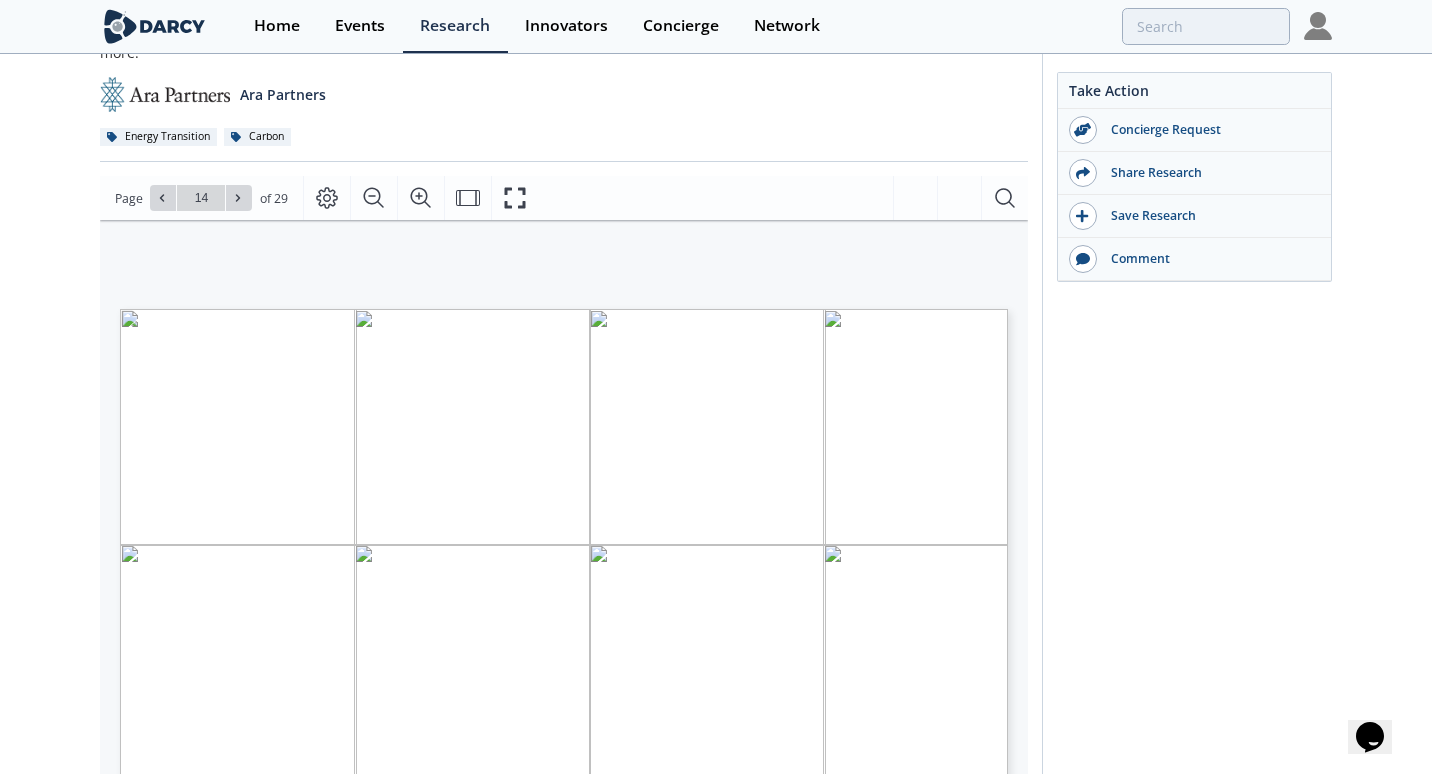 type on "15" 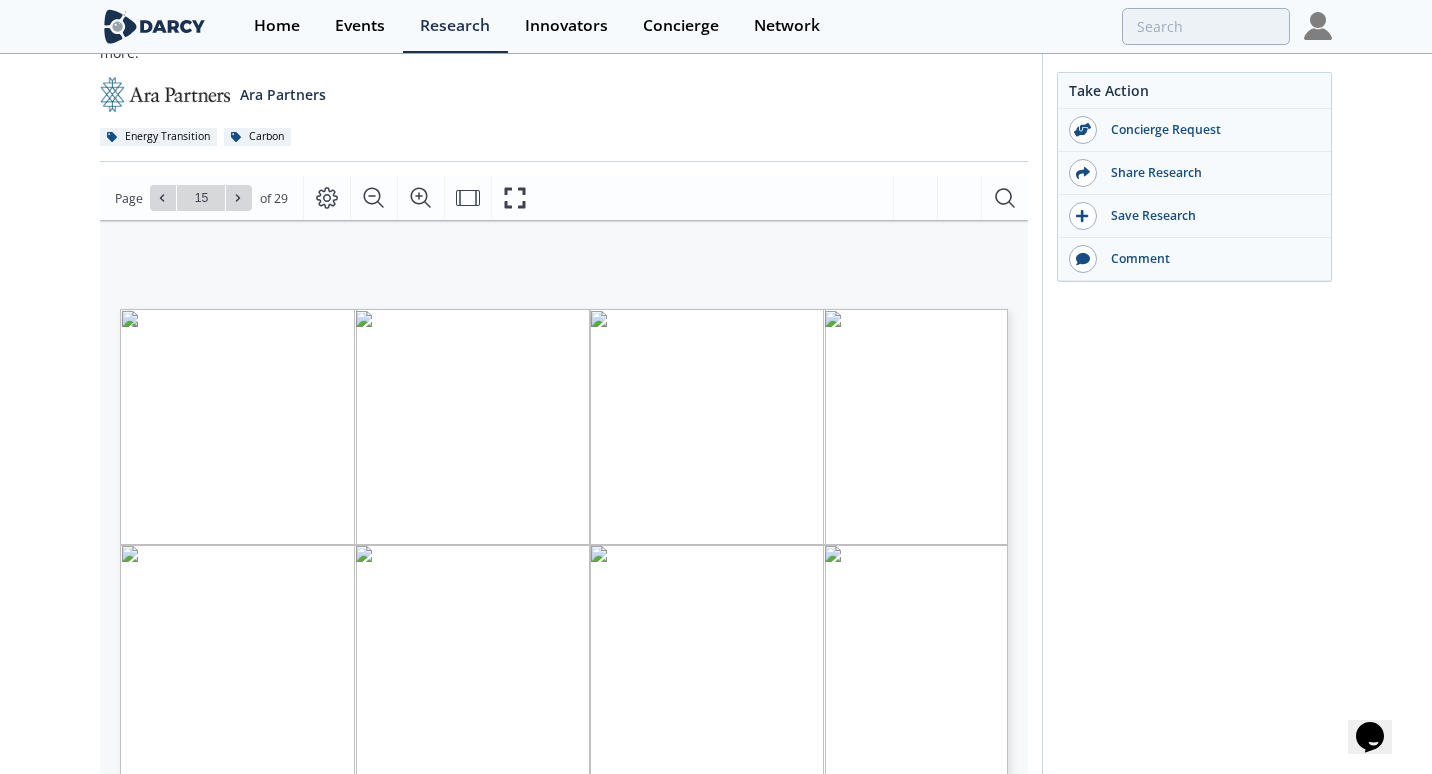 type on "16" 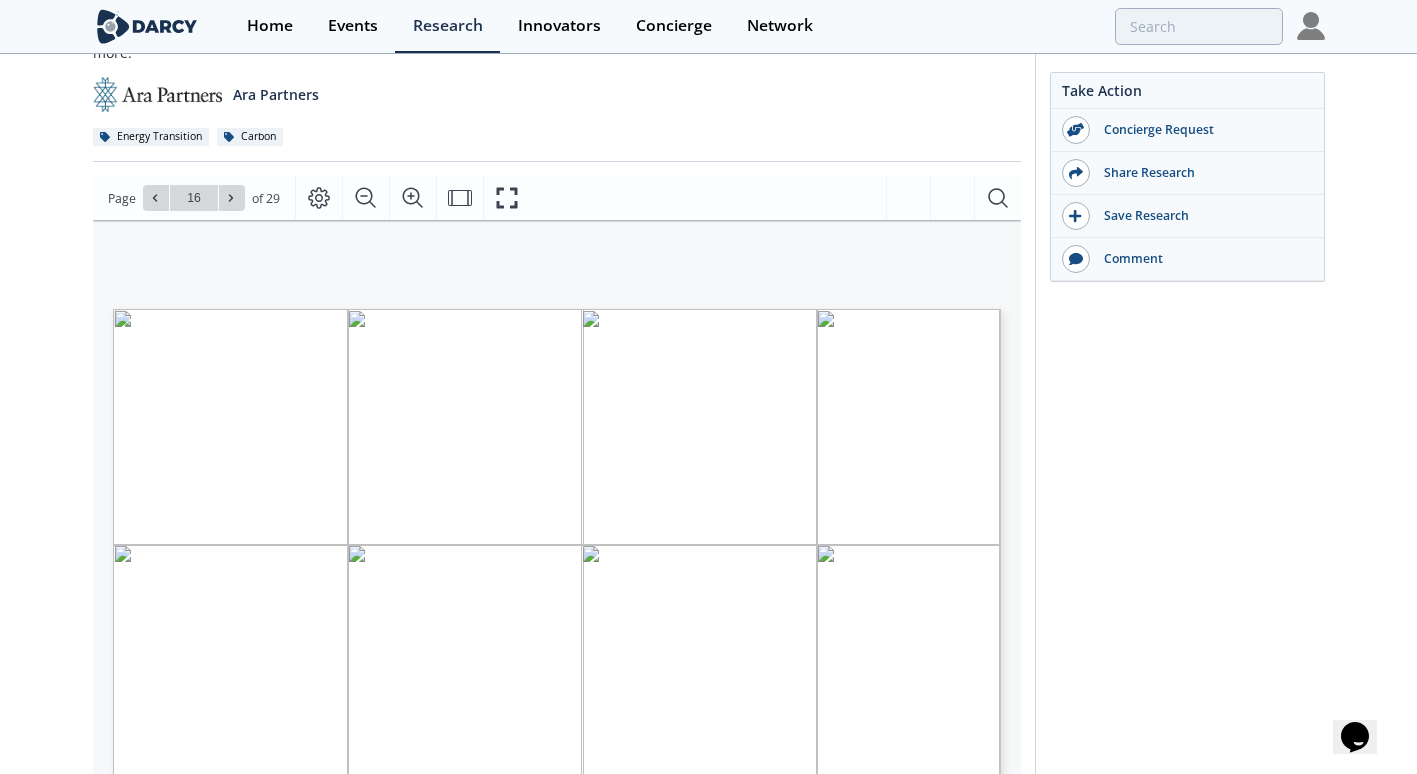 scroll, scrollTop: 224, scrollLeft: 0, axis: vertical 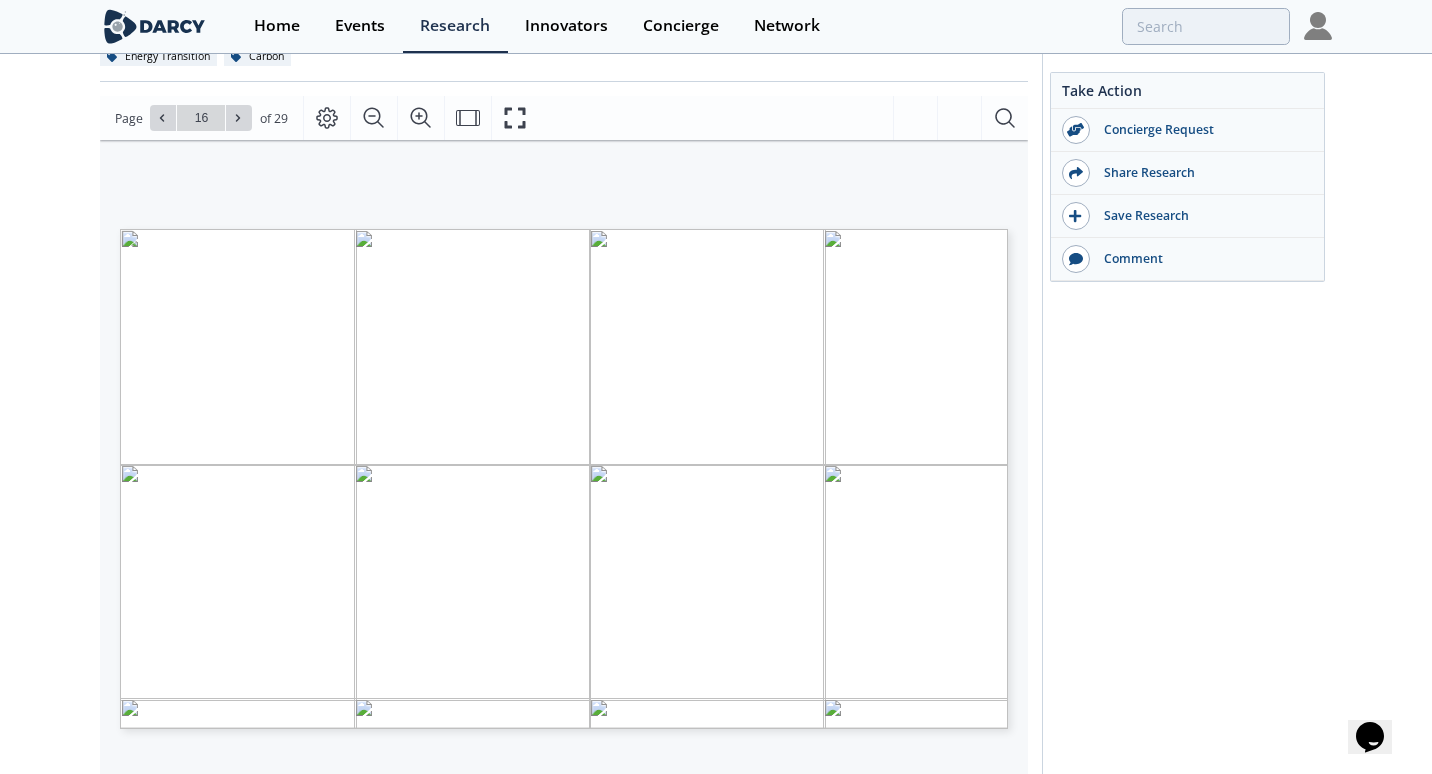 type on "17" 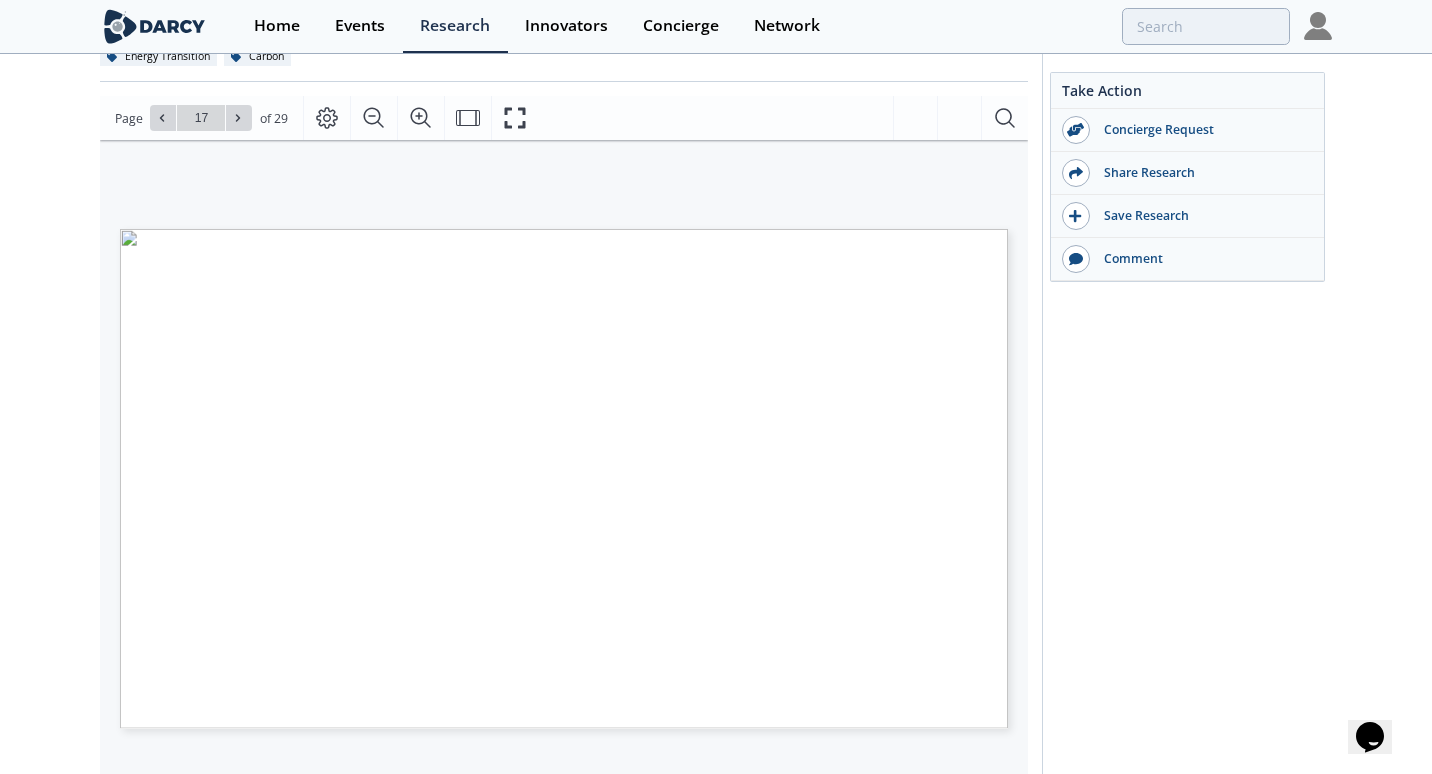 click at bounding box center [1450, 816] 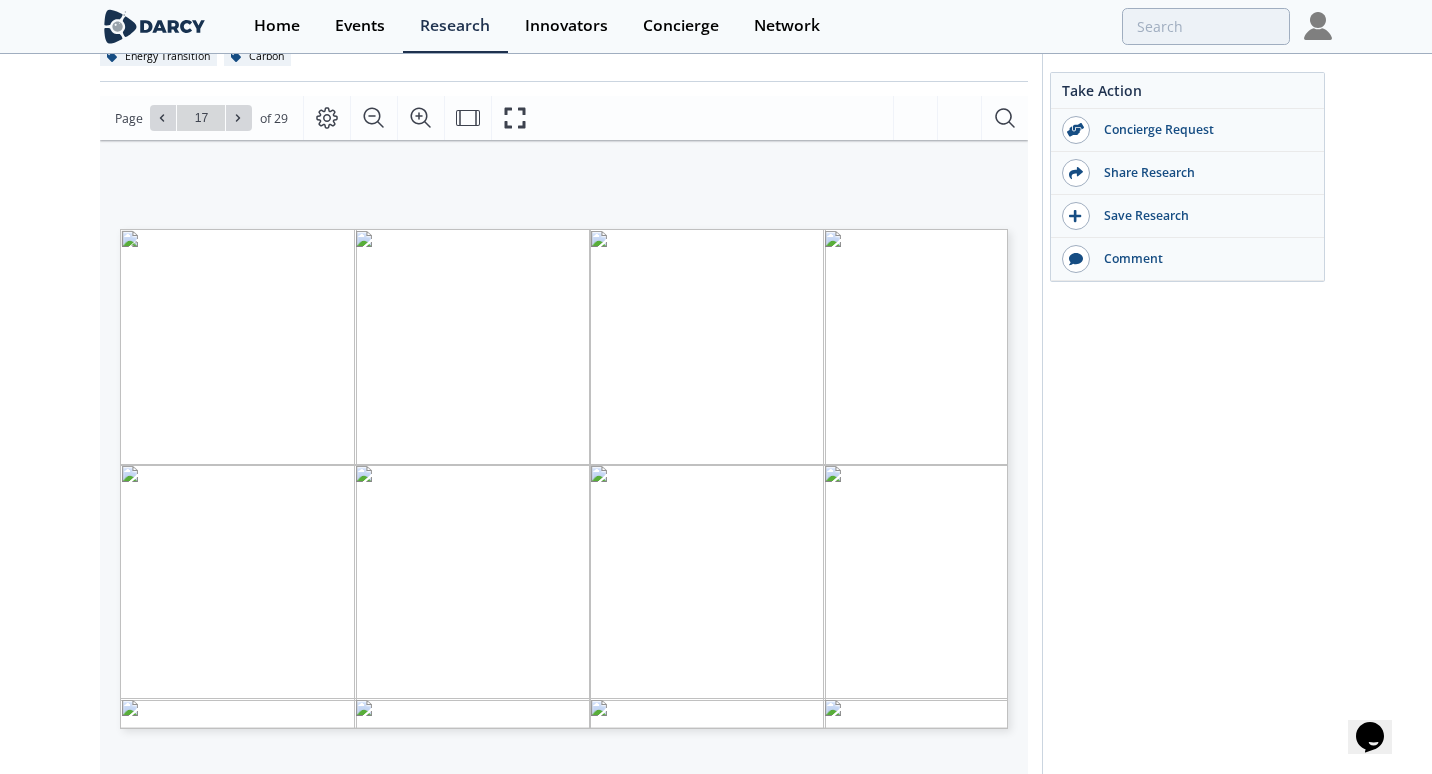 type on "18" 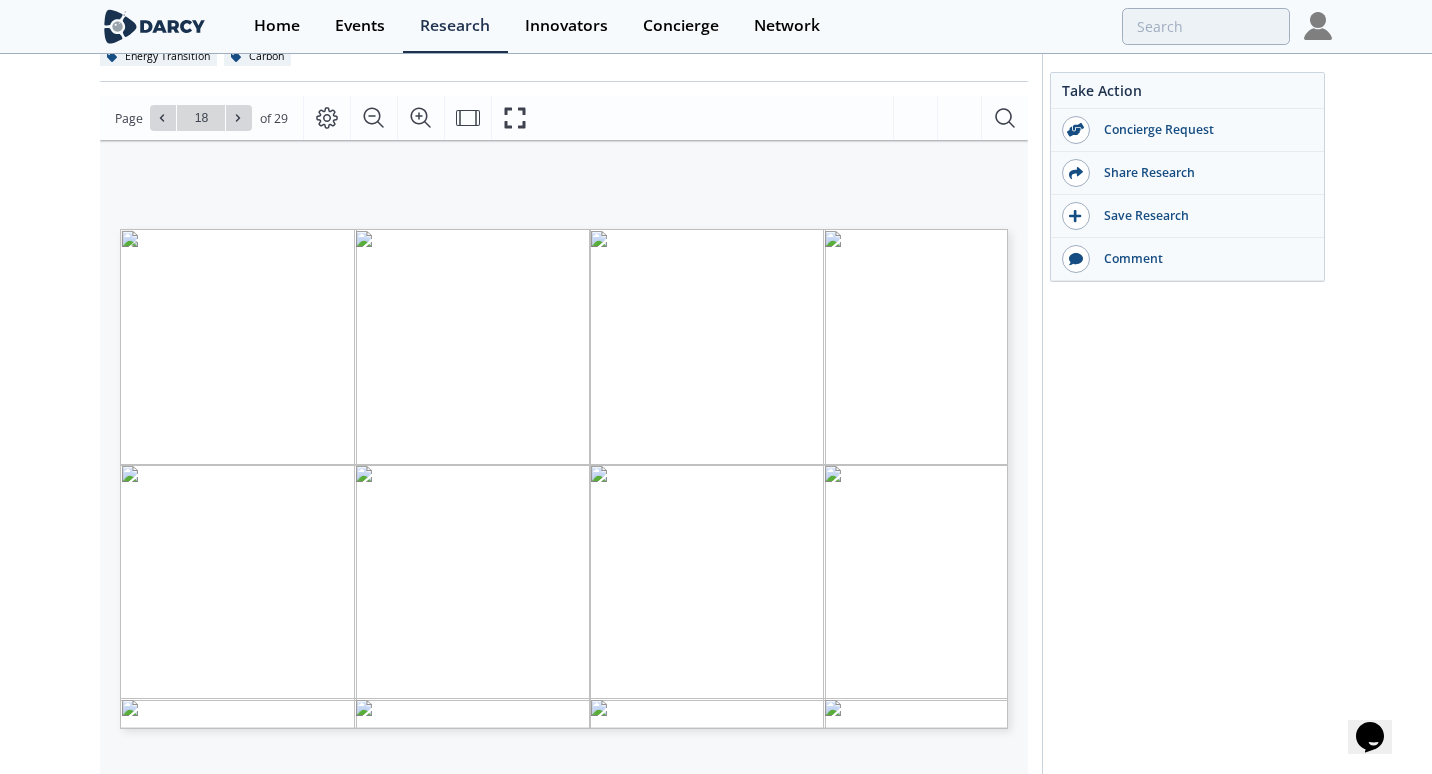 type on "19" 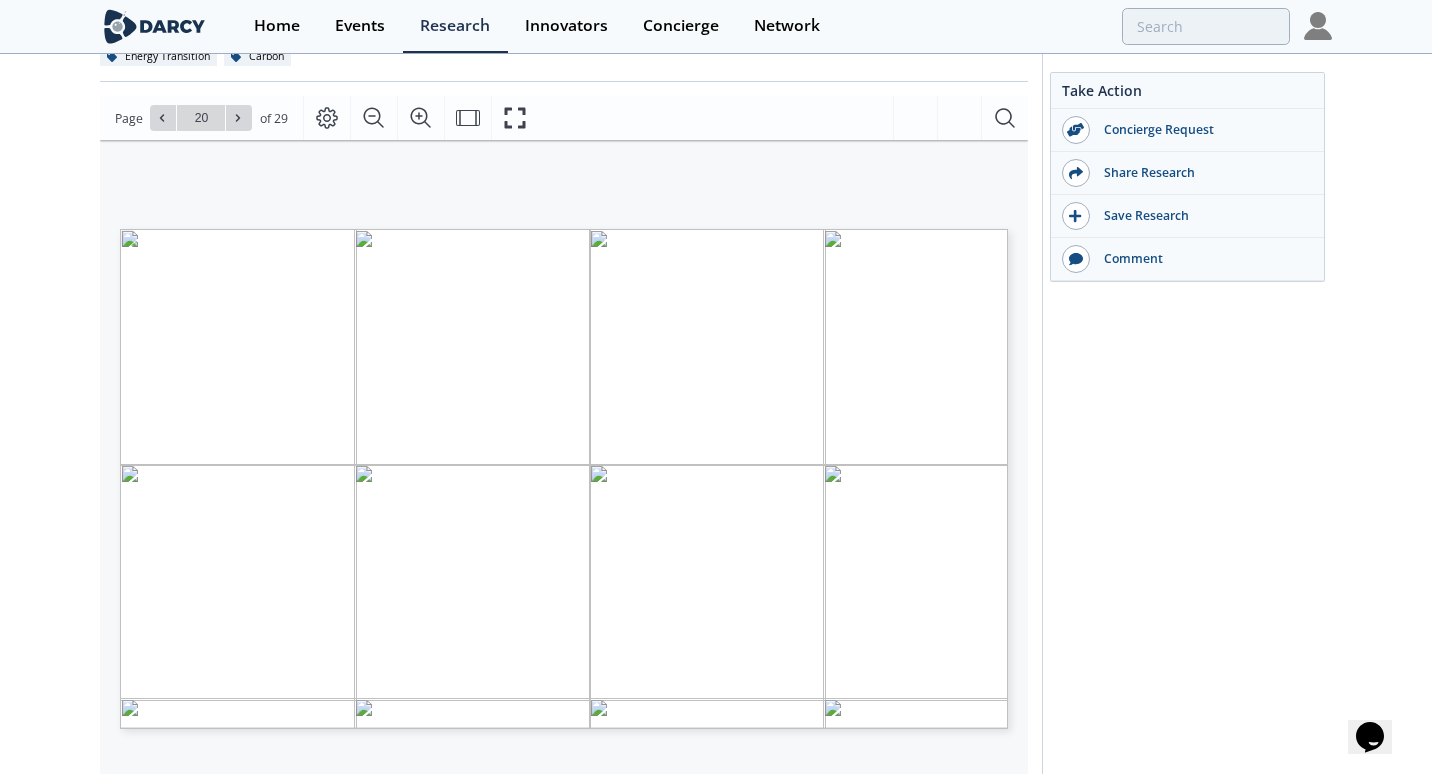 type on "21" 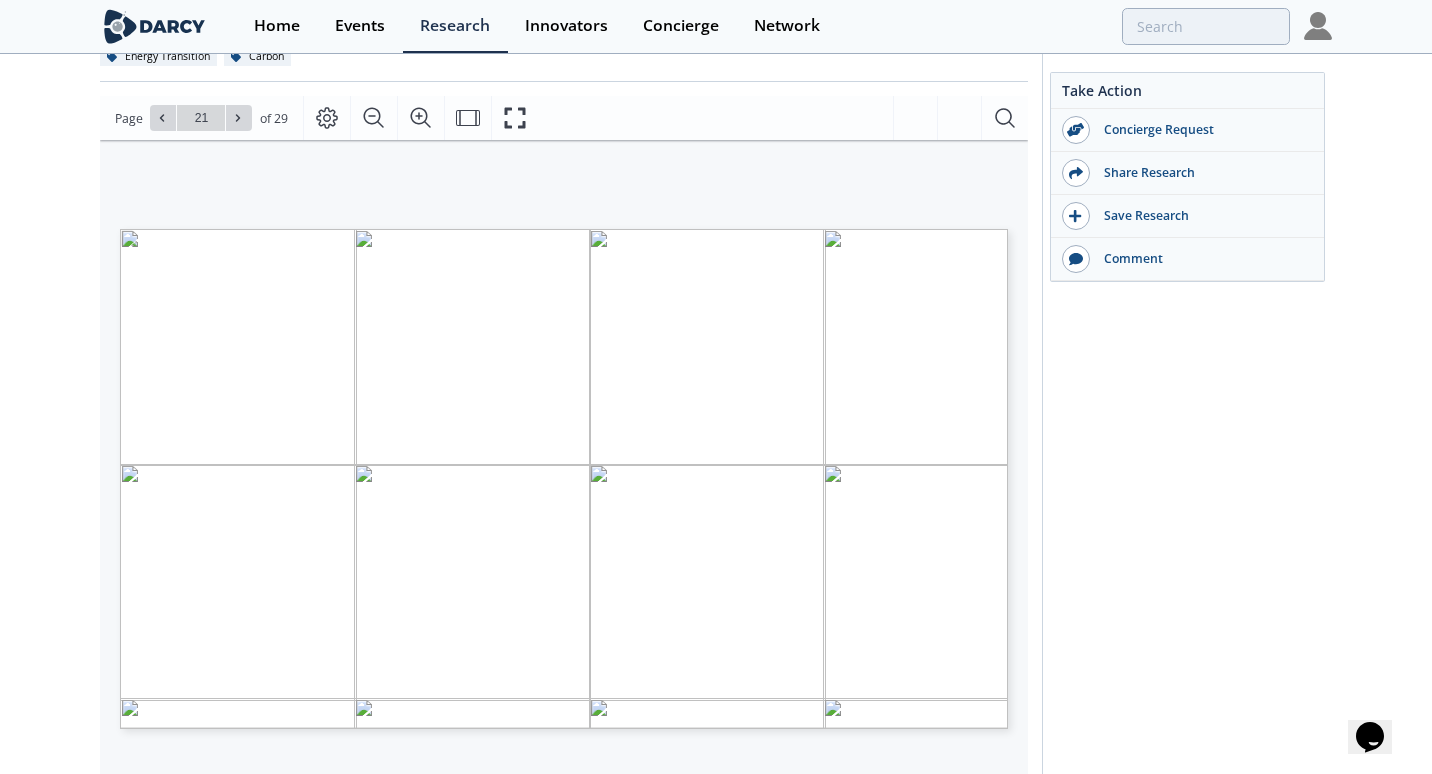 type on "22" 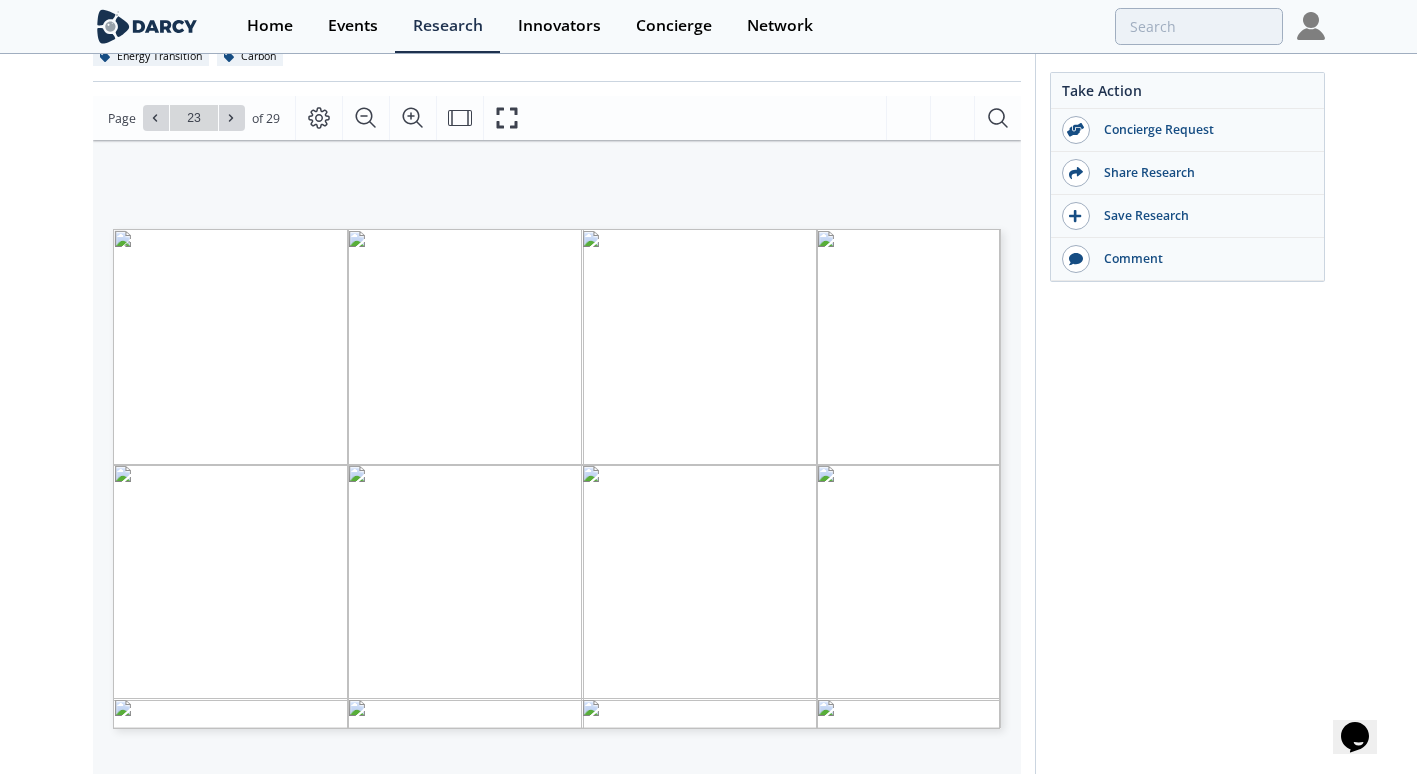 type on "24" 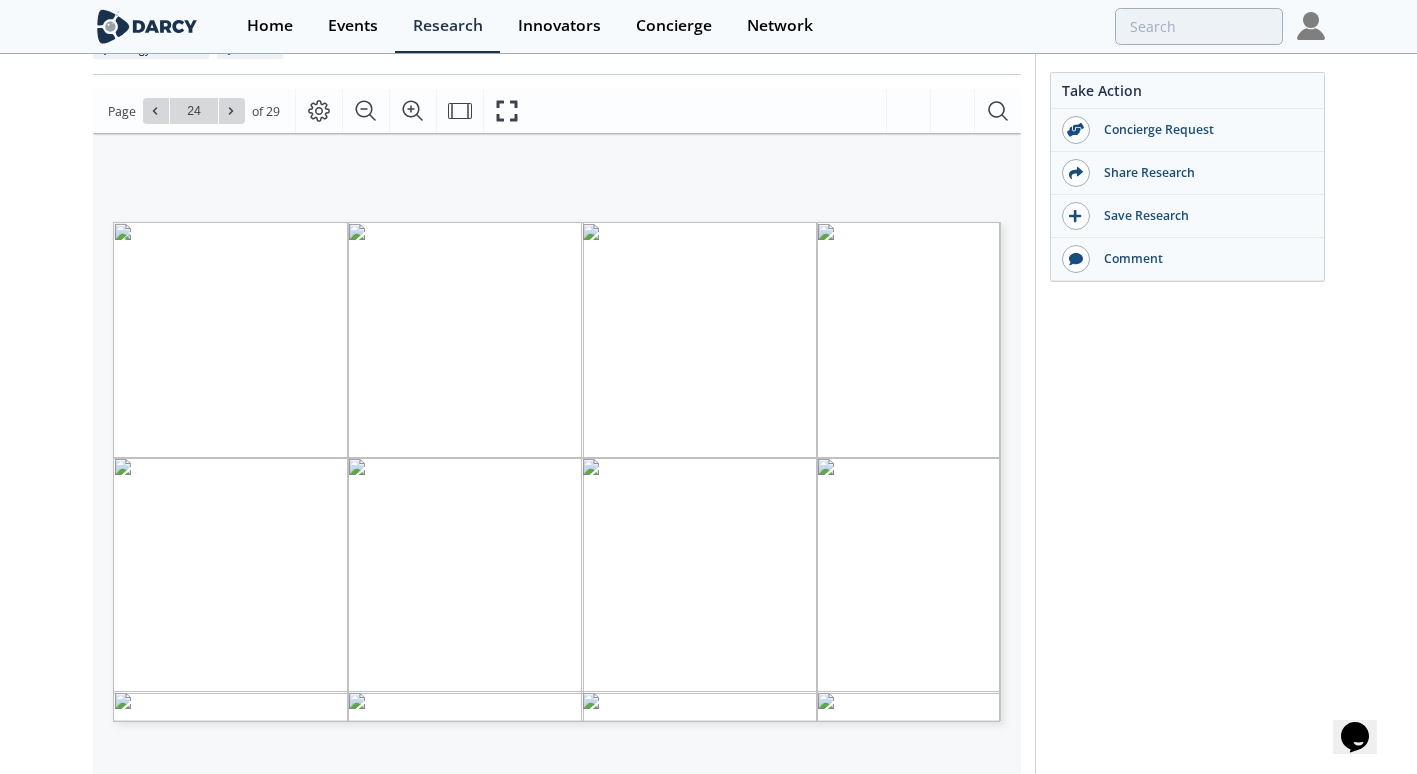 scroll, scrollTop: 230, scrollLeft: 0, axis: vertical 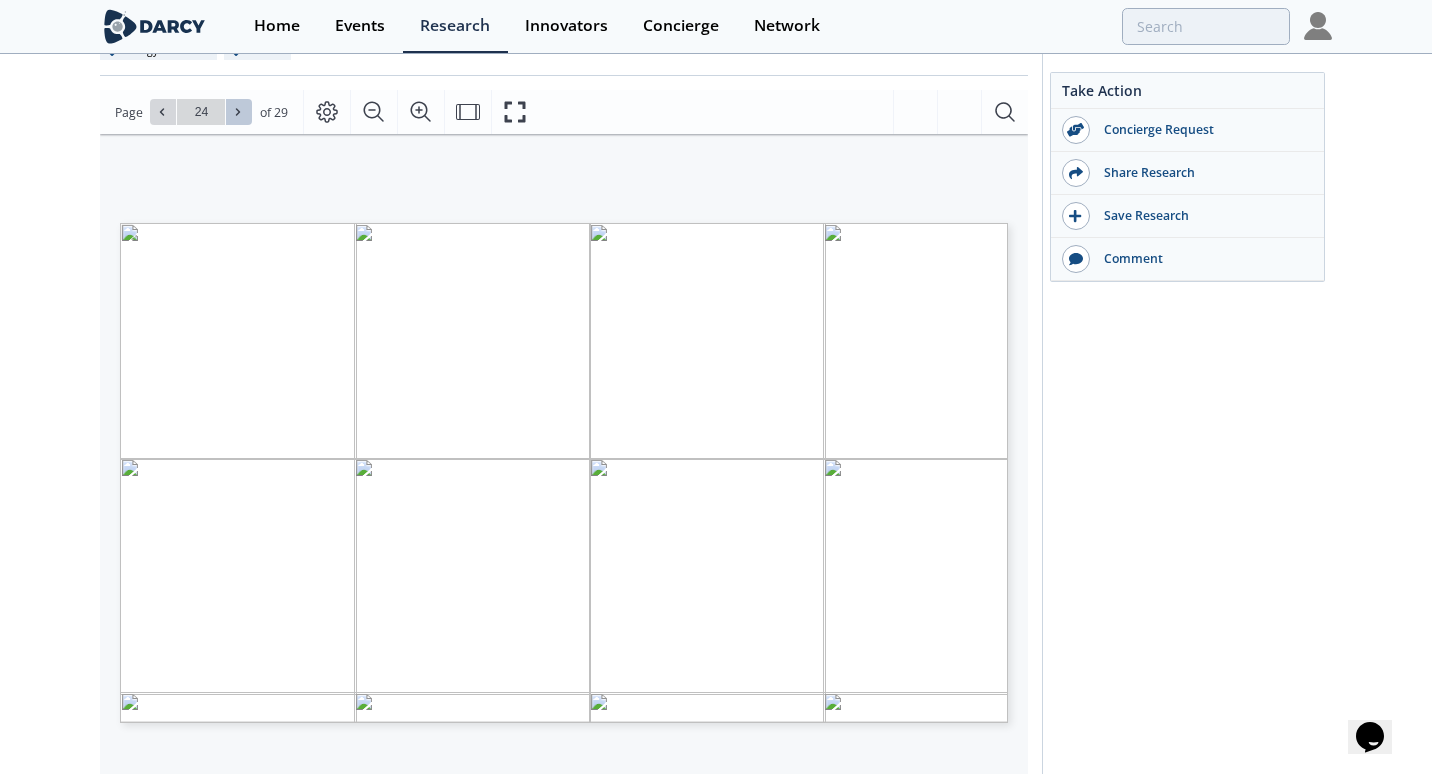 click at bounding box center [239, 112] 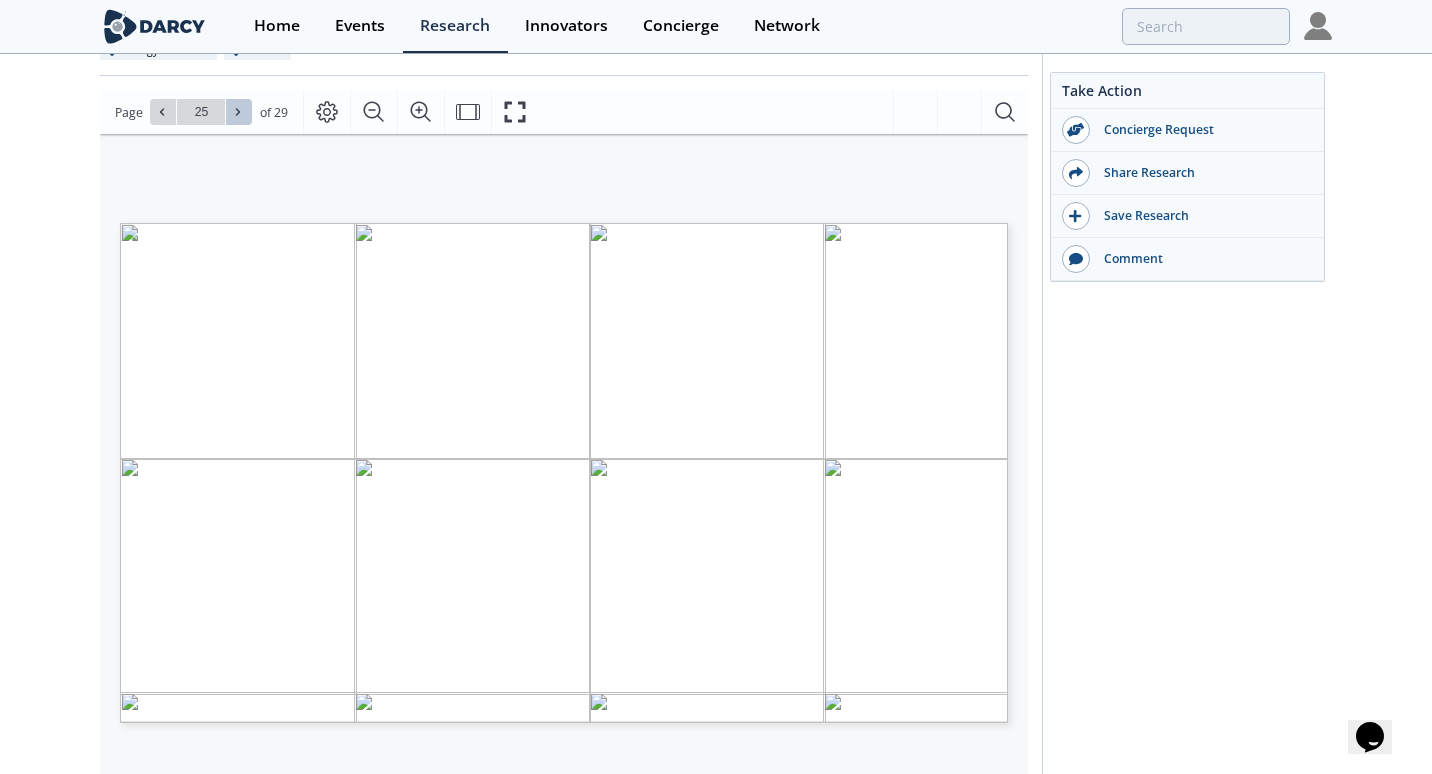 click at bounding box center (239, 112) 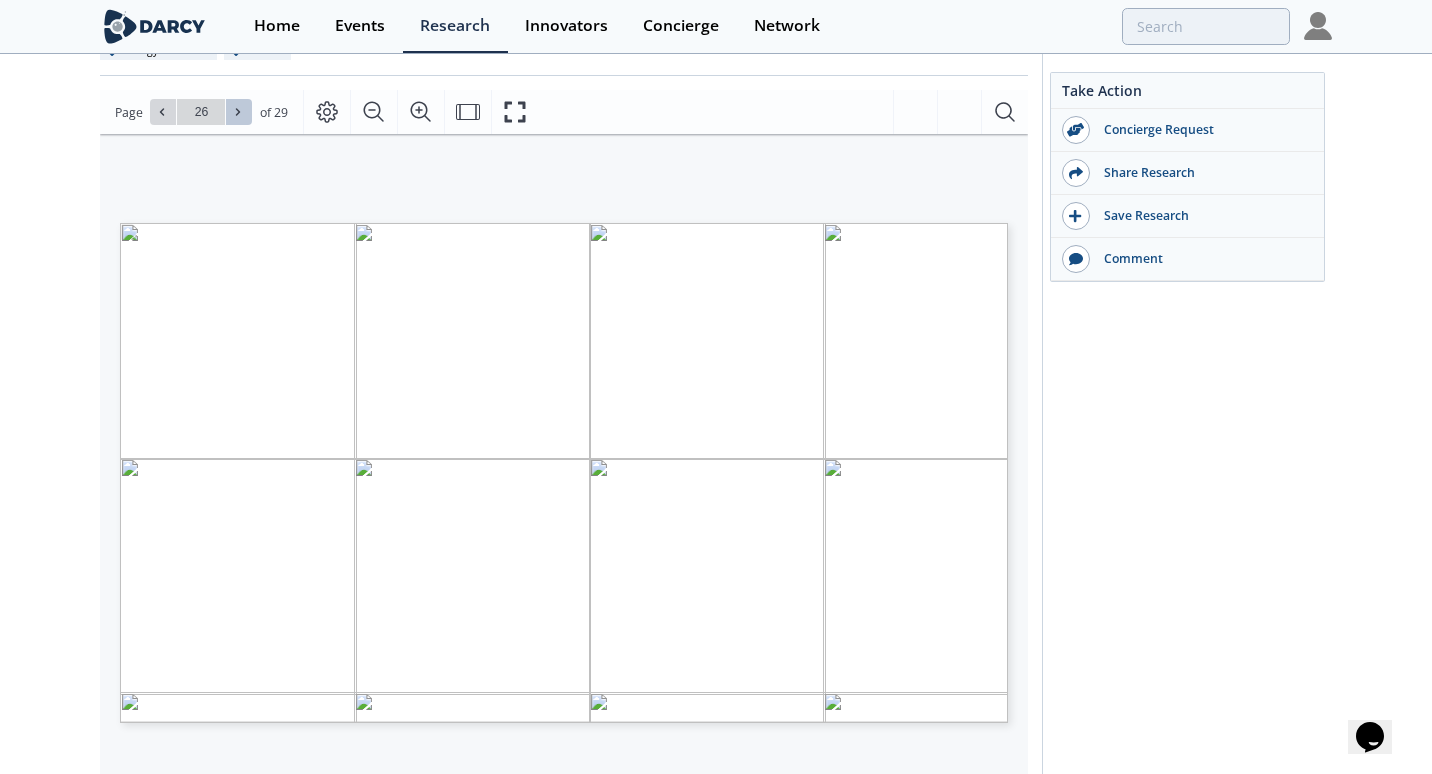 click at bounding box center (239, 112) 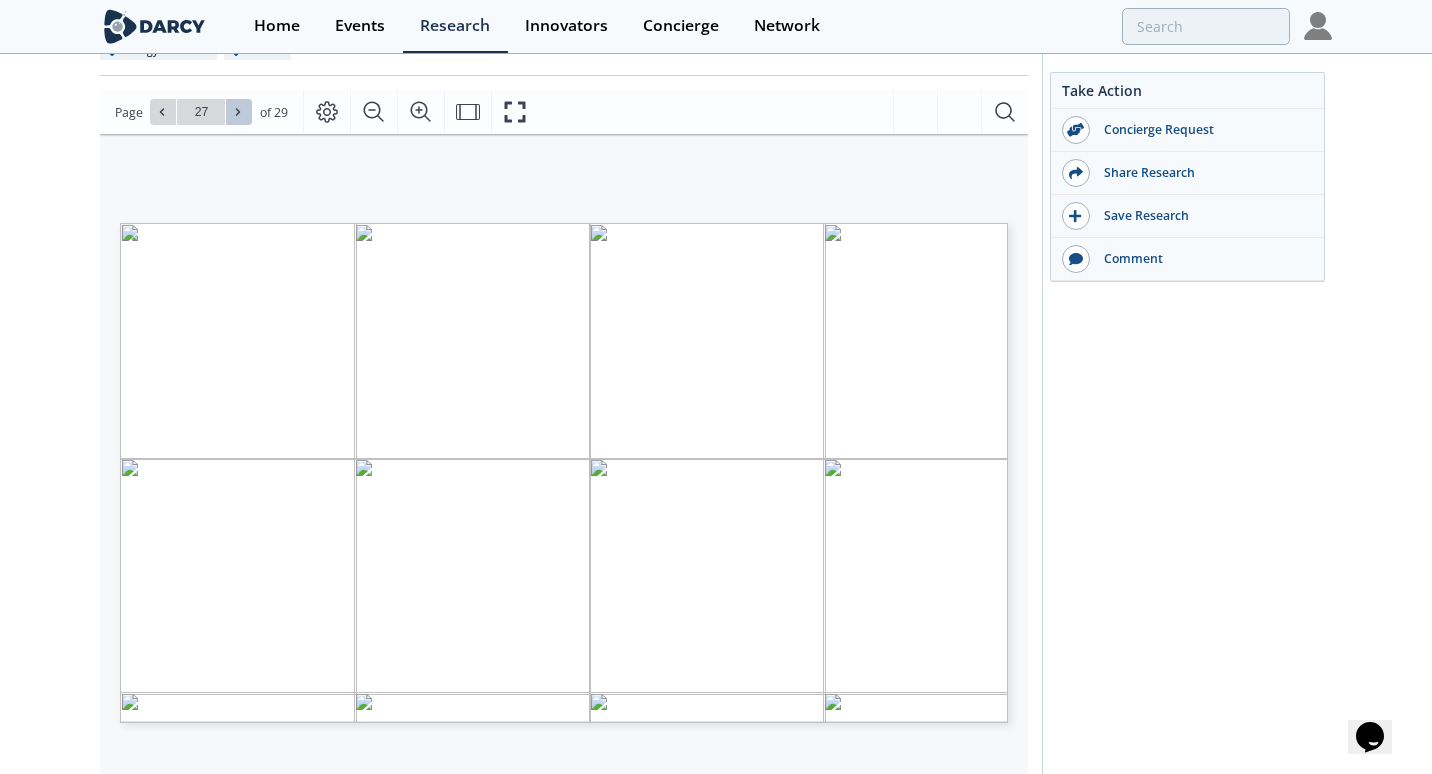 click at bounding box center (239, 112) 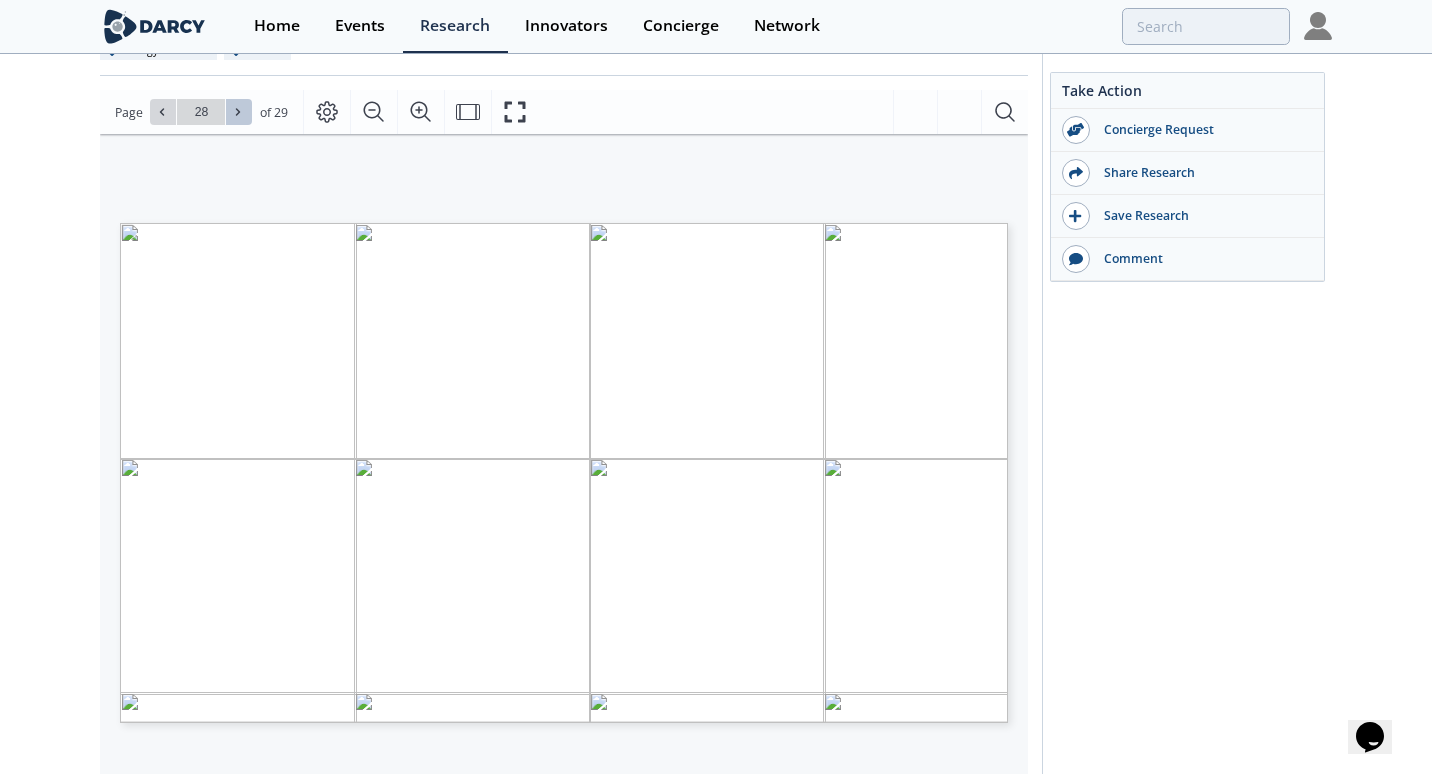 click at bounding box center (239, 112) 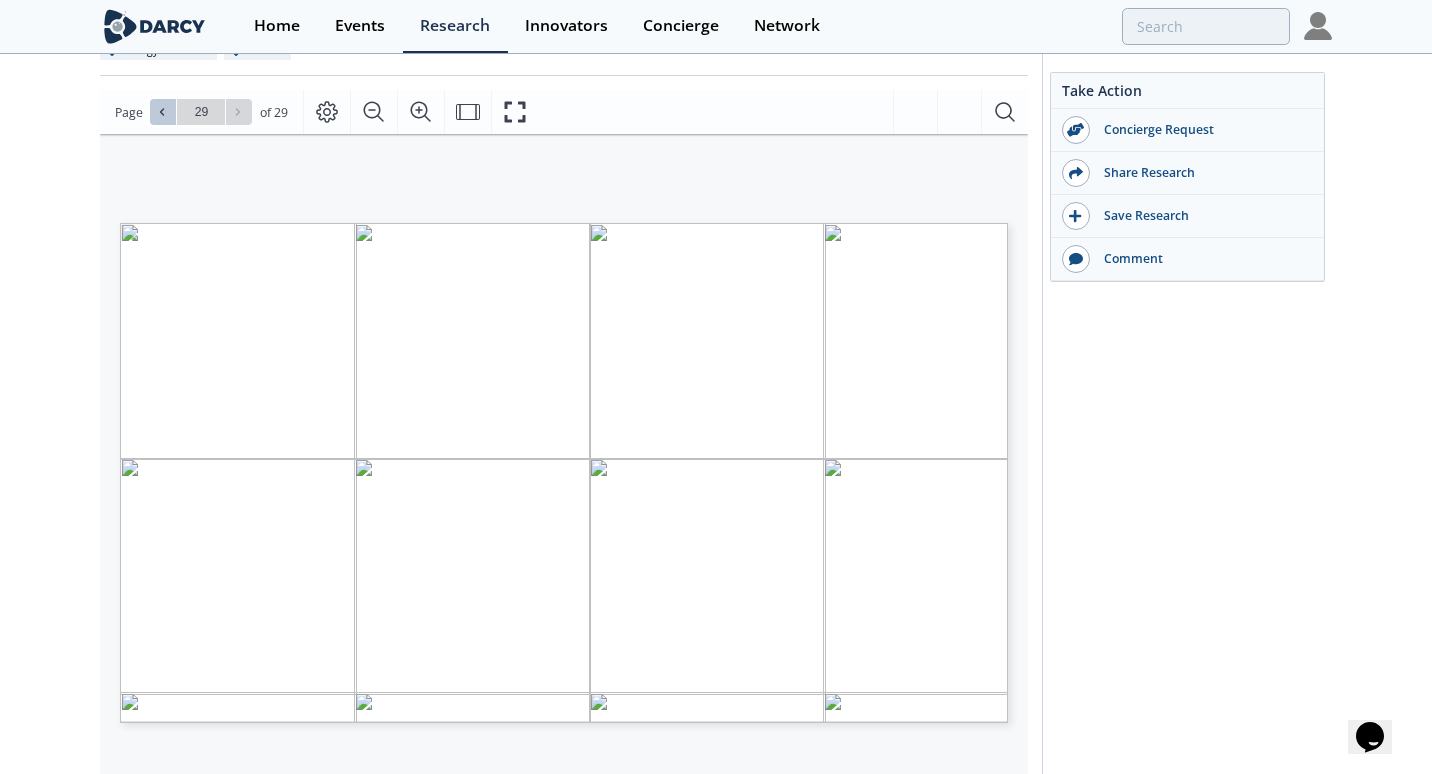 click at bounding box center [163, 112] 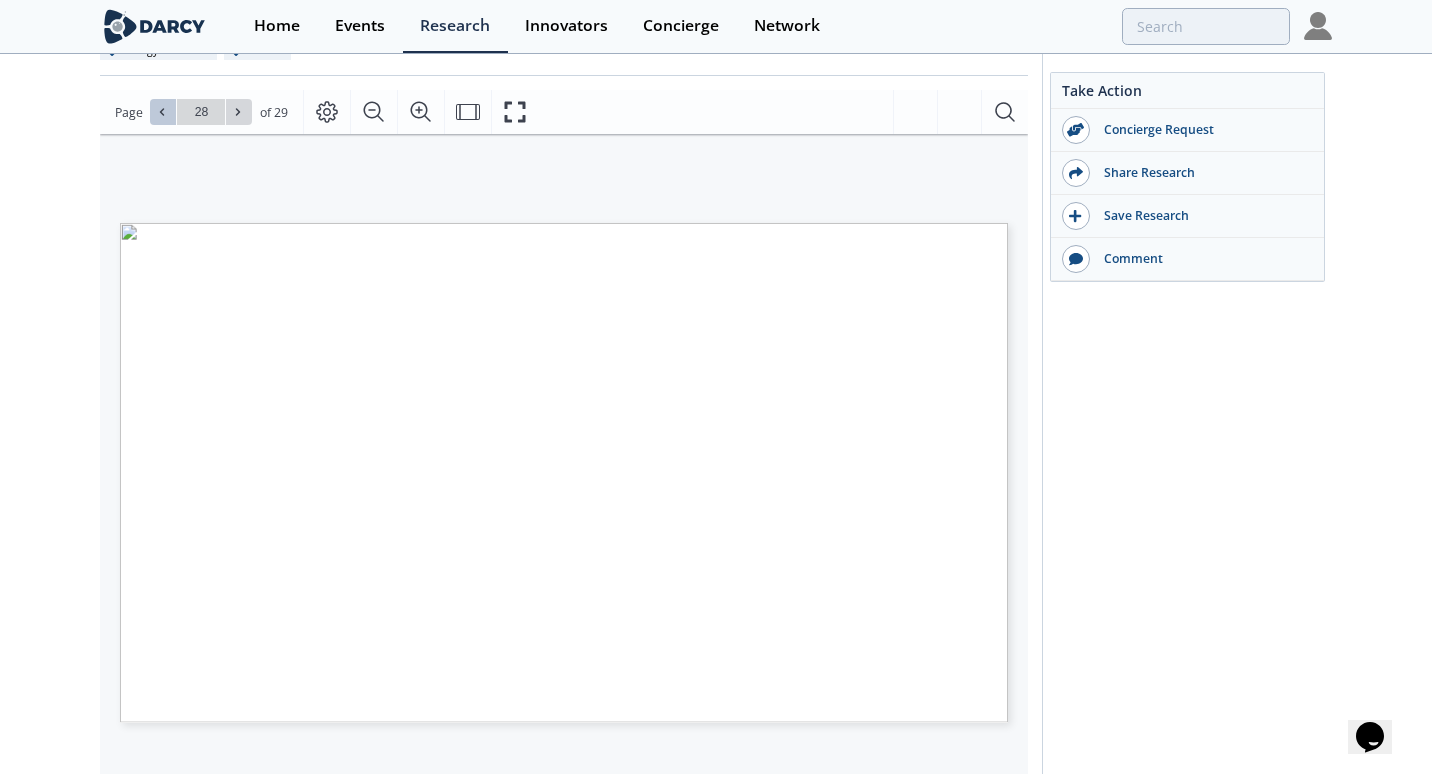 click at bounding box center (163, 112) 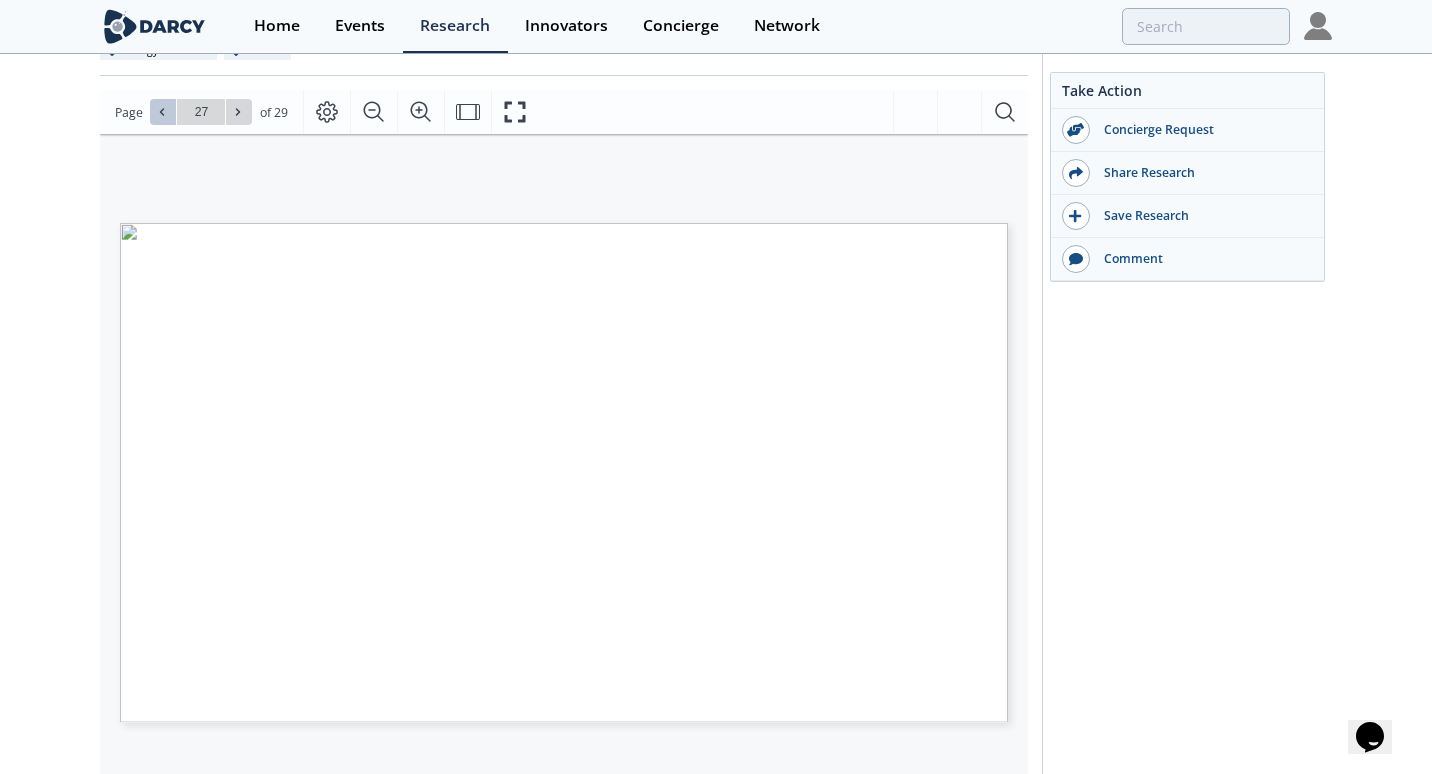 click at bounding box center (163, 112) 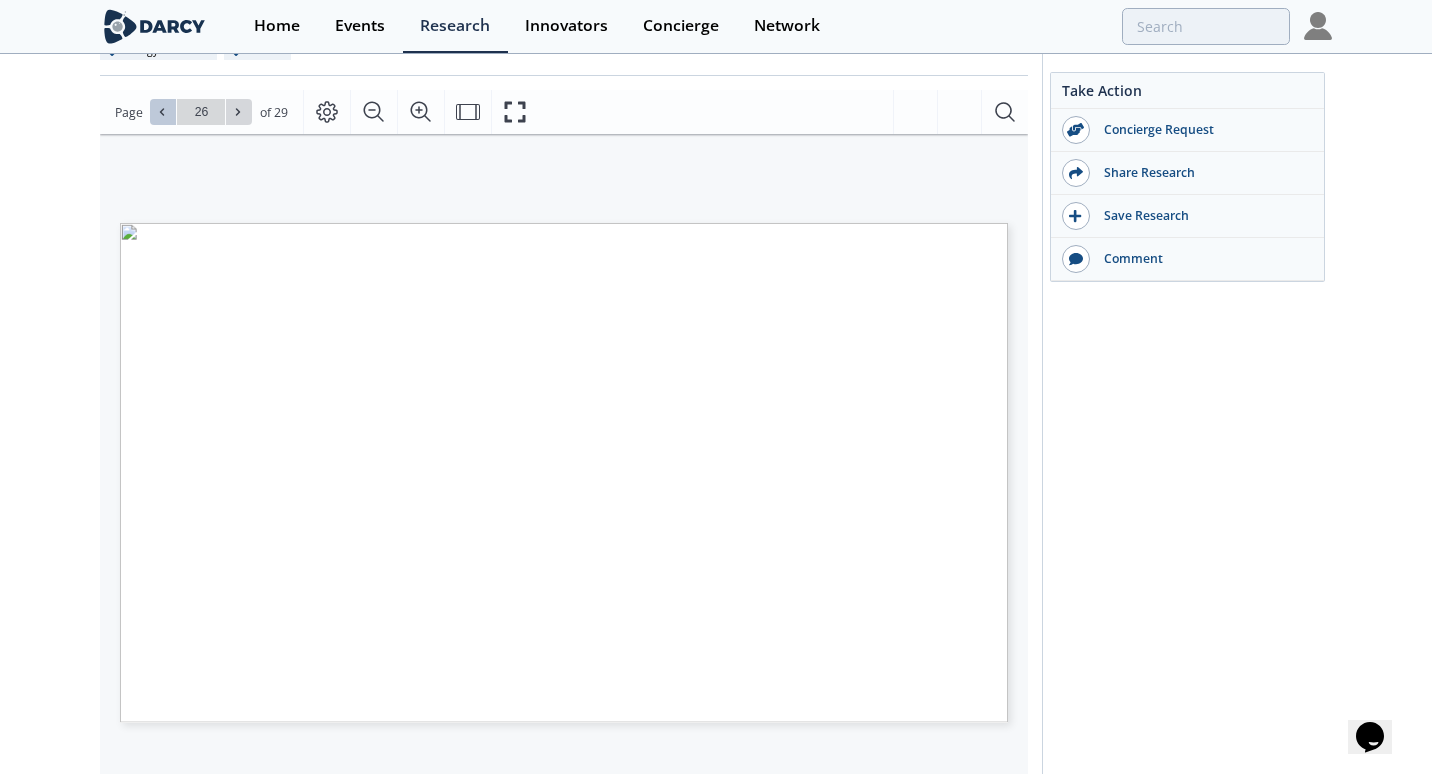 click at bounding box center (163, 112) 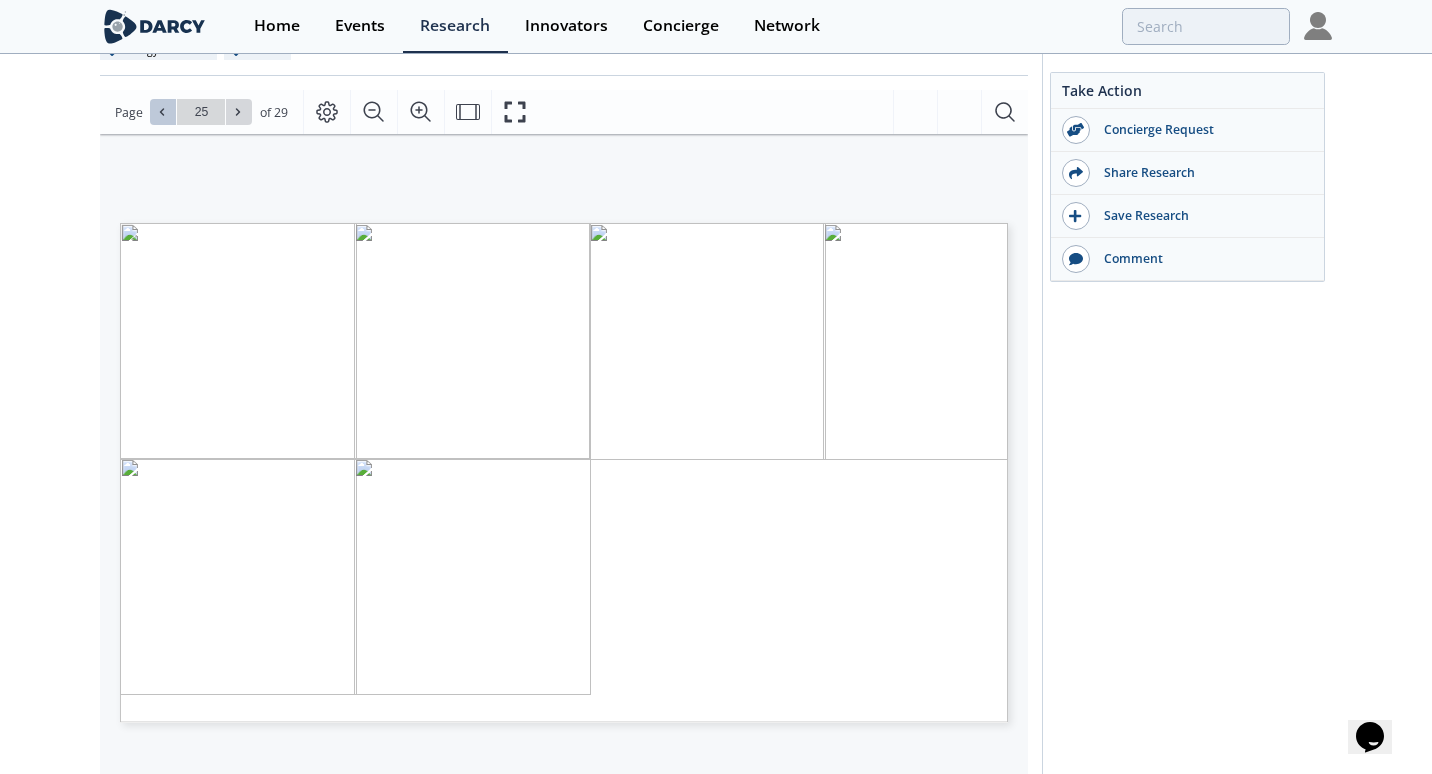 click at bounding box center (163, 112) 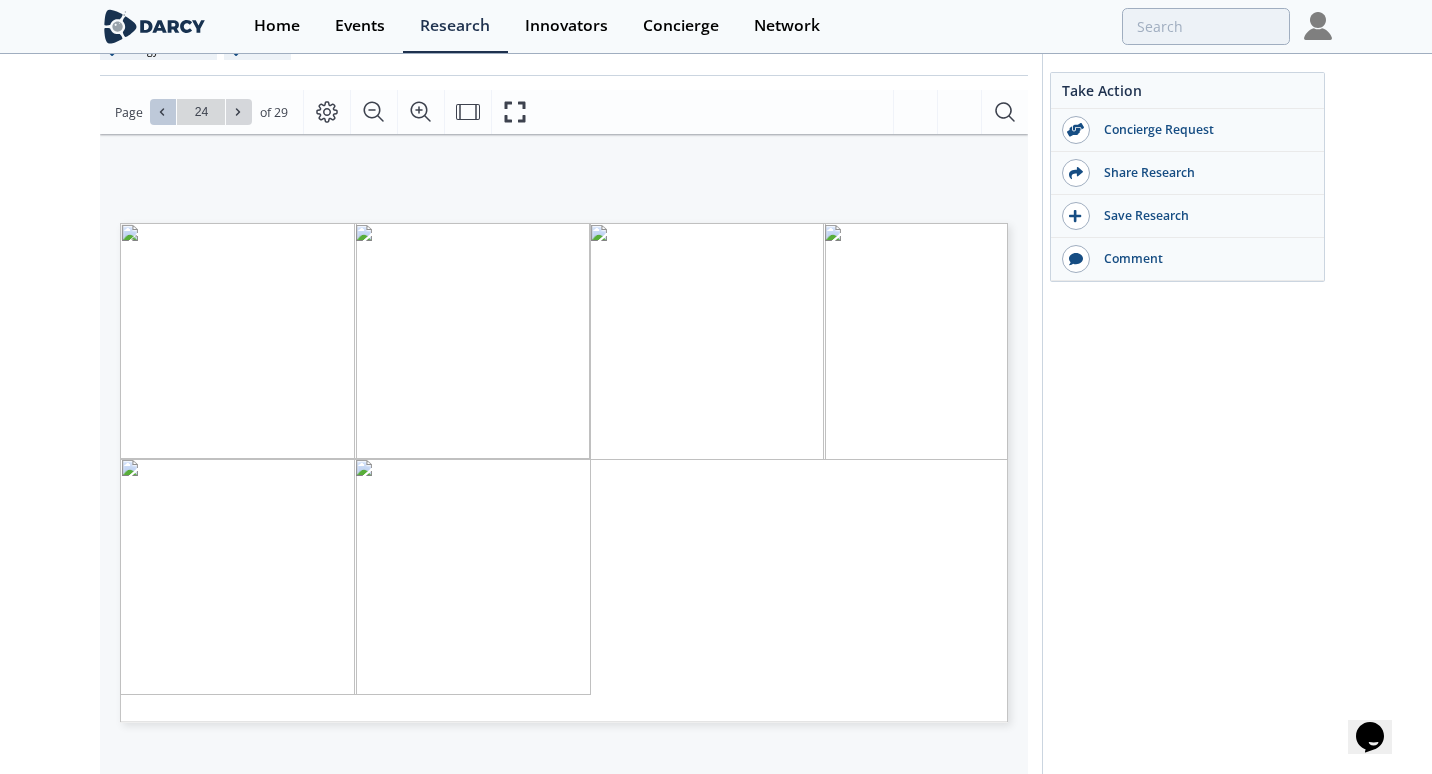 click at bounding box center [163, 112] 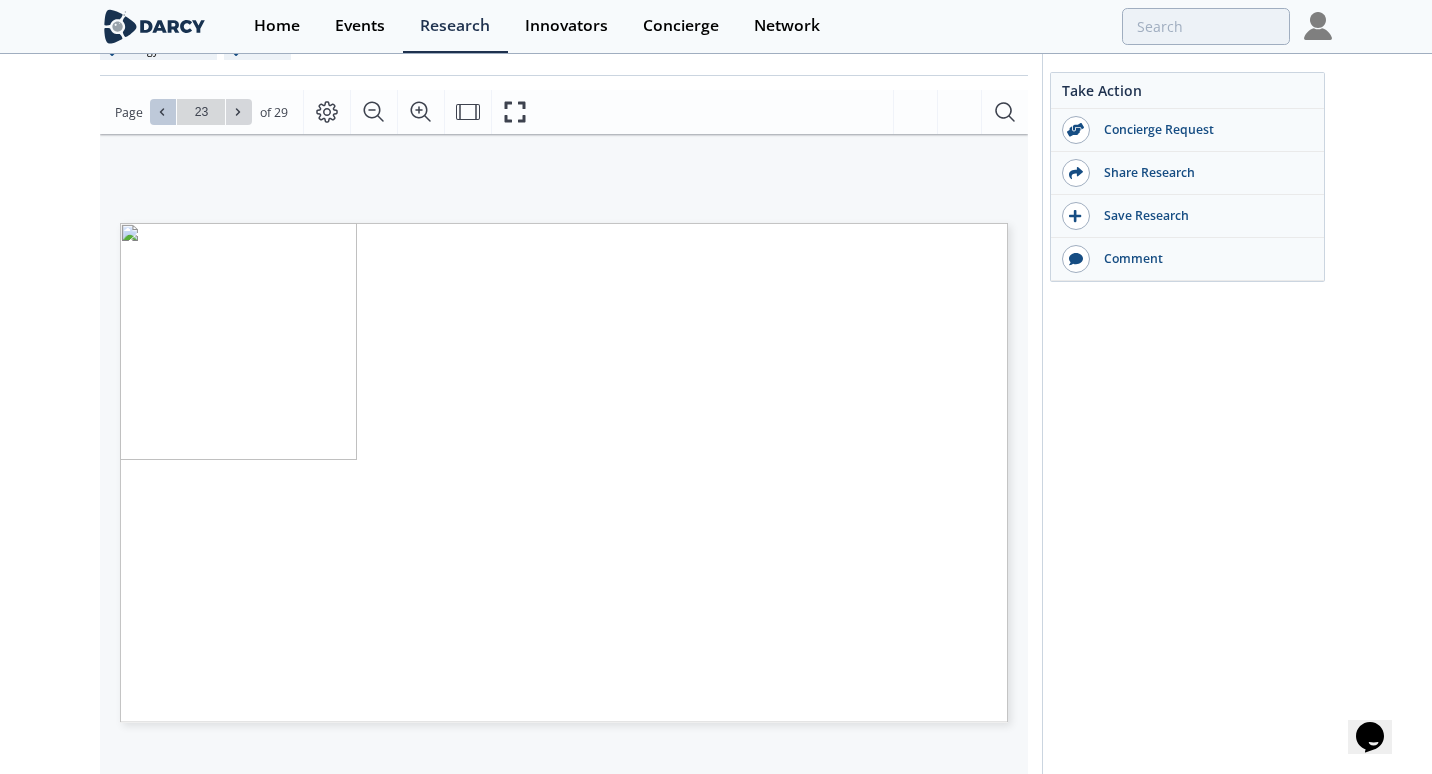 click at bounding box center (163, 112) 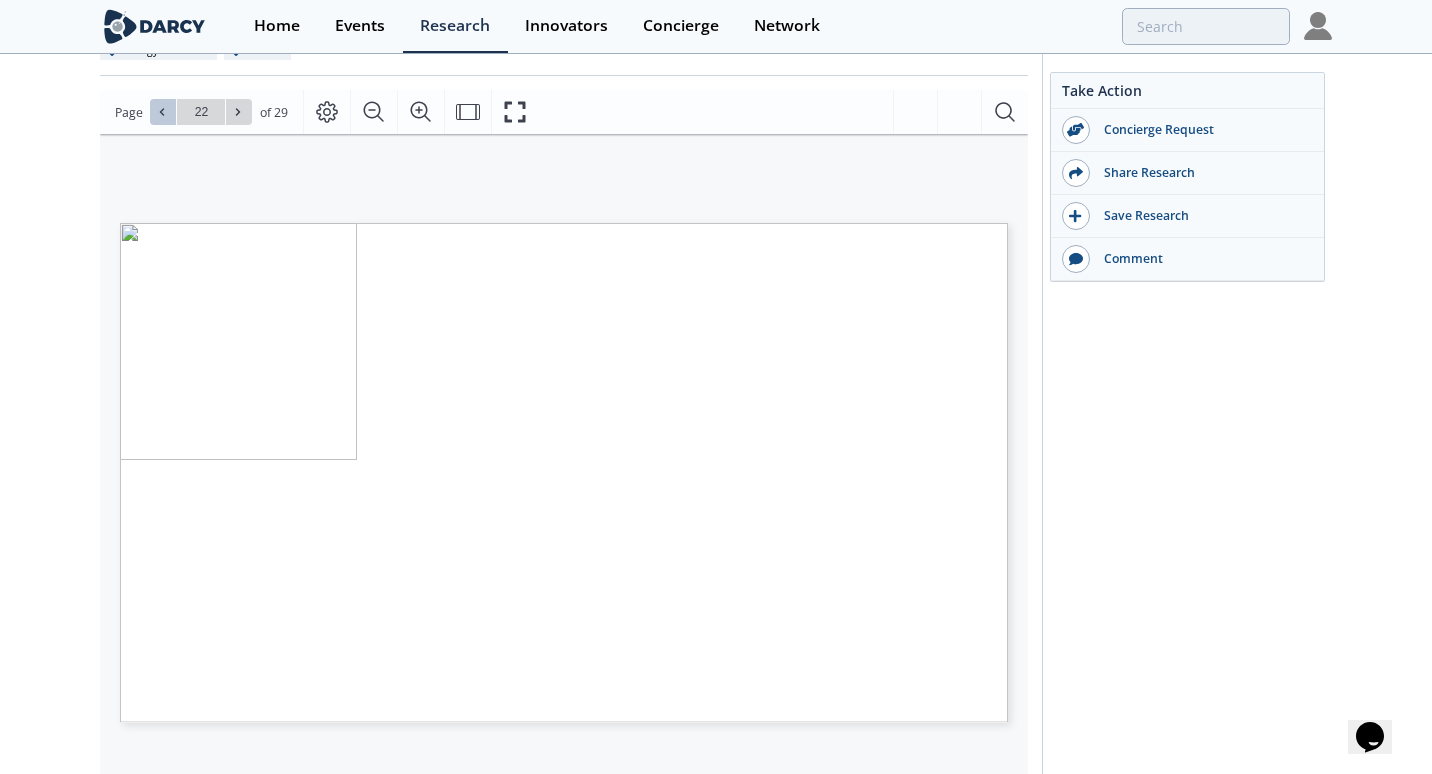 click at bounding box center [163, 112] 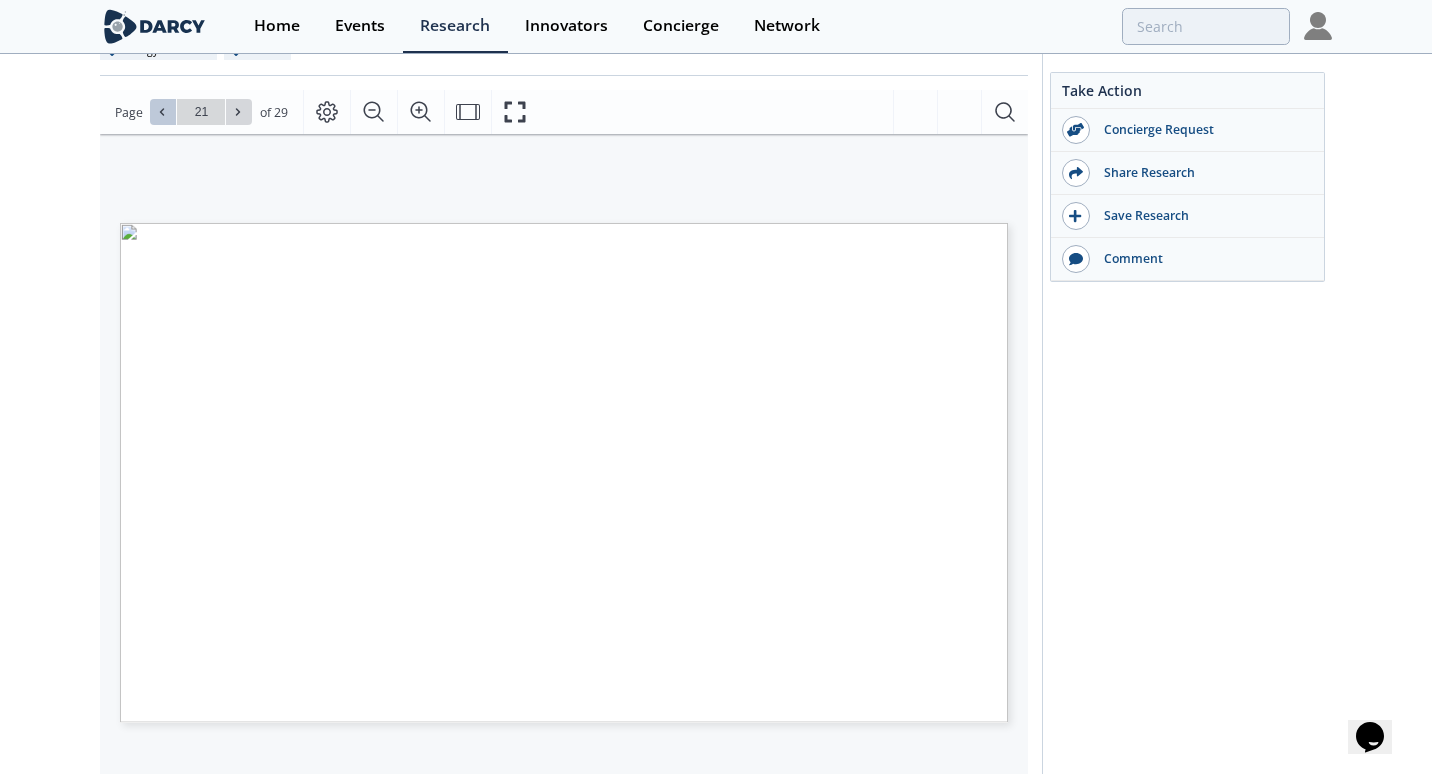 click at bounding box center [163, 112] 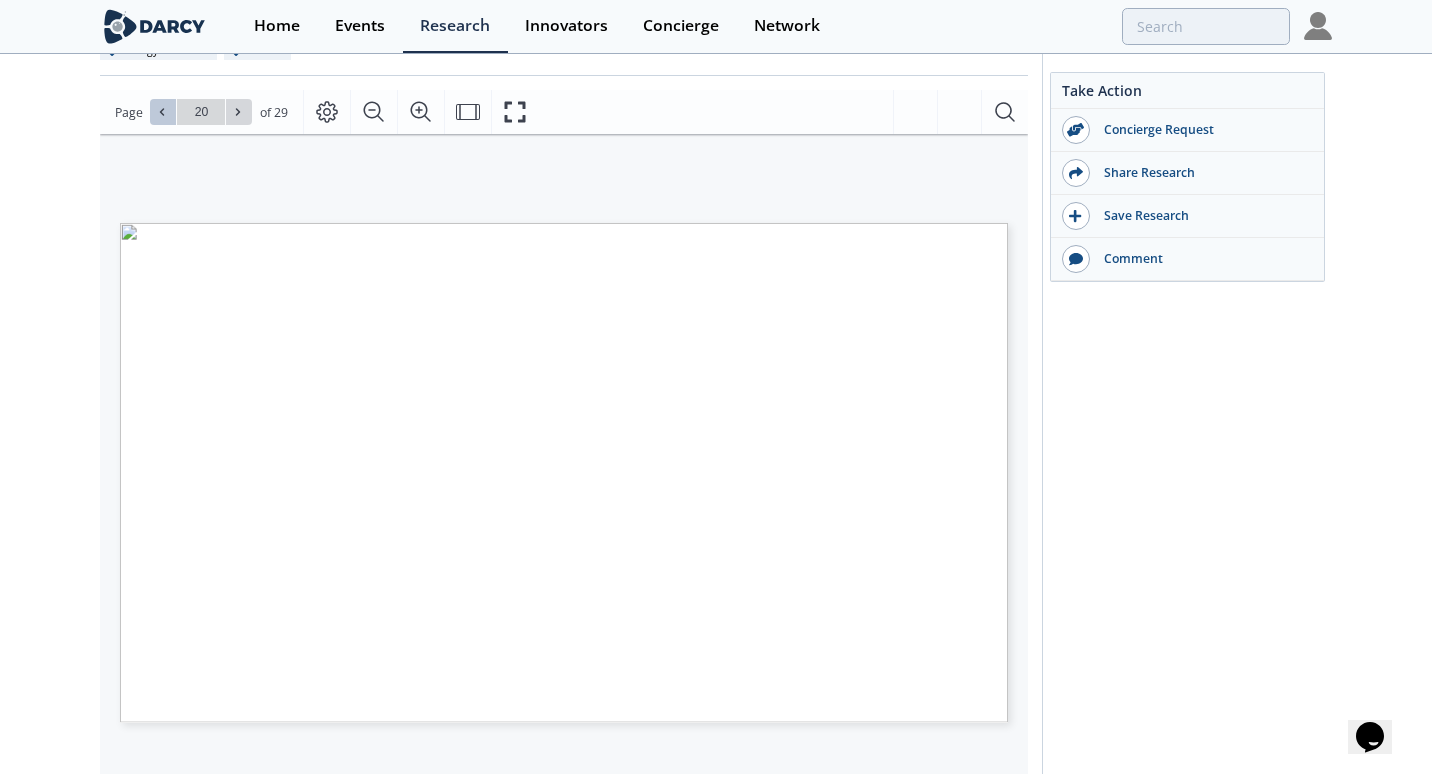 click at bounding box center (163, 112) 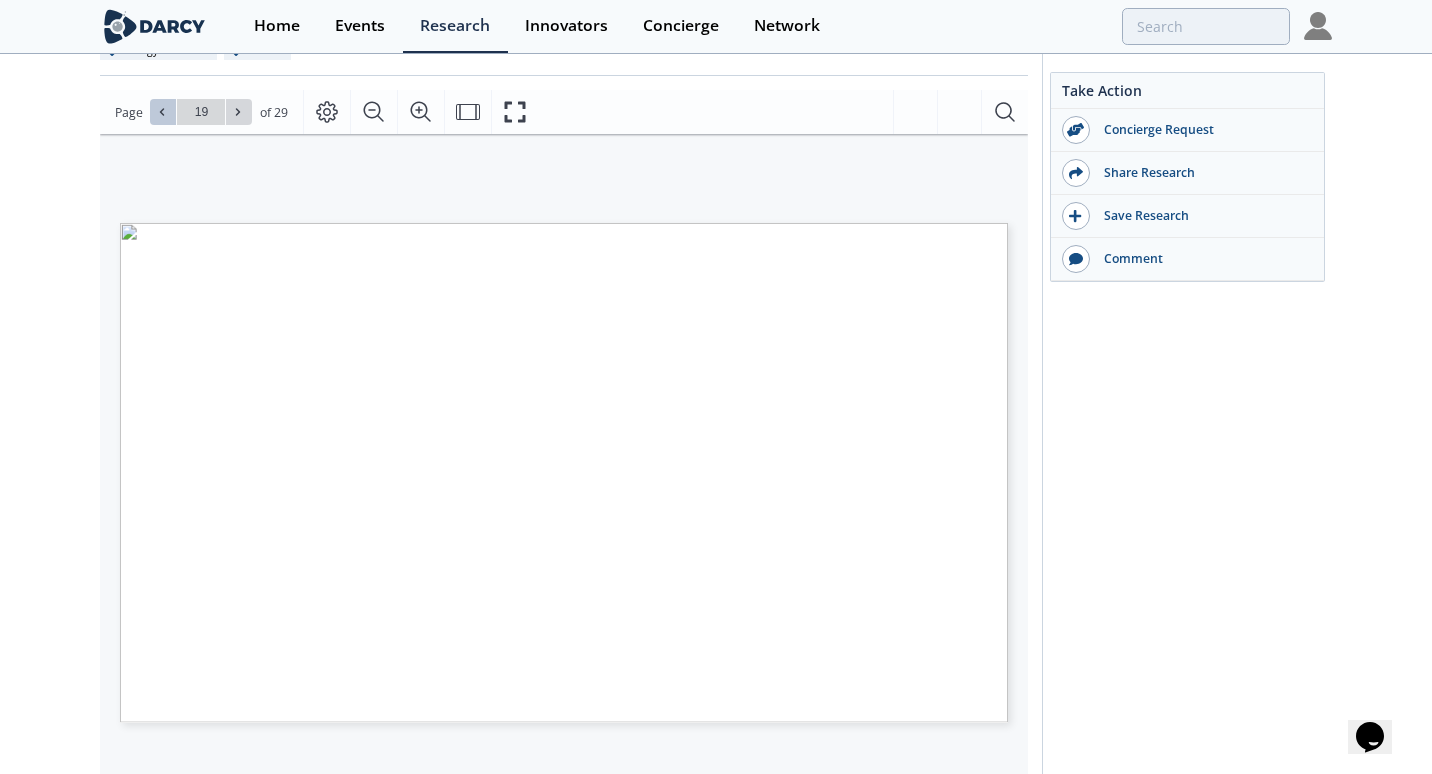 click at bounding box center (163, 112) 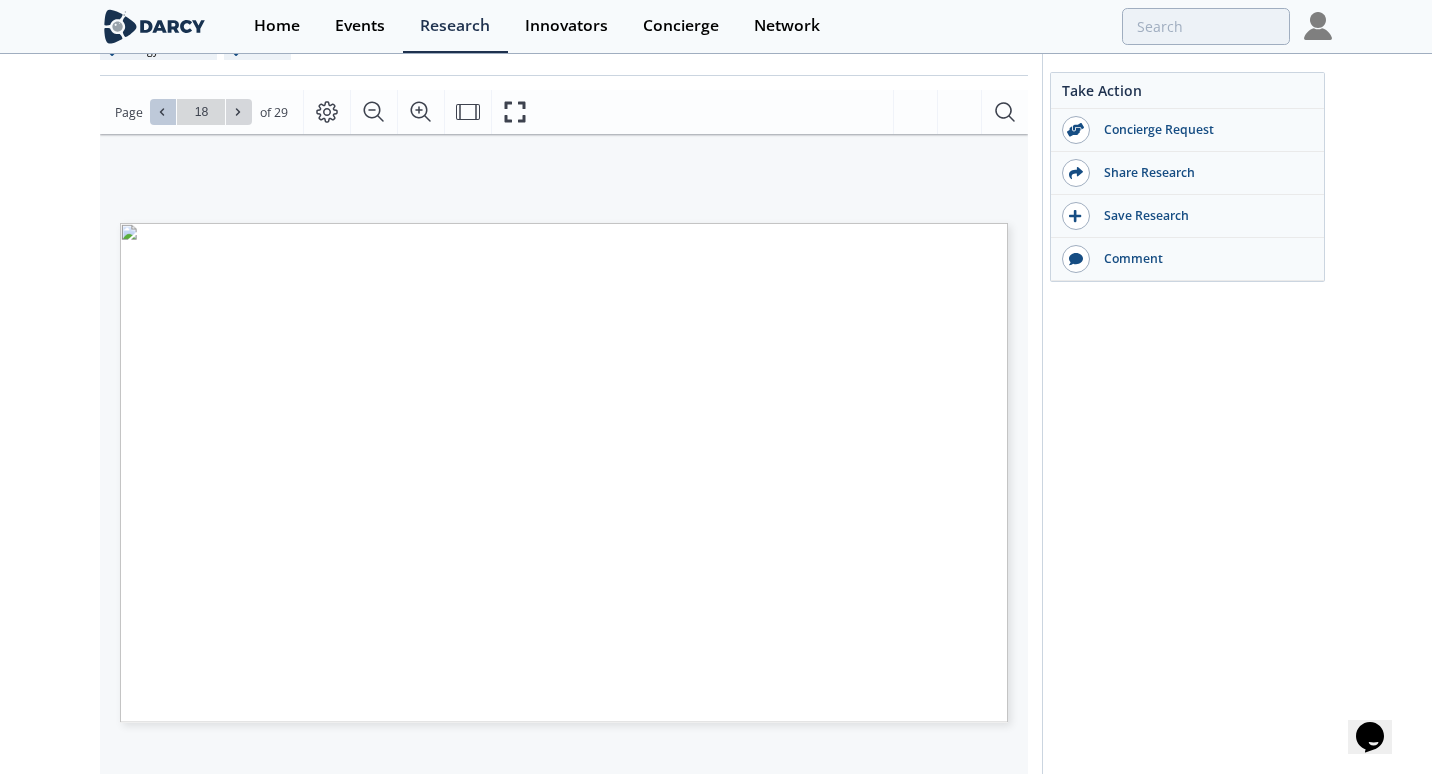 click at bounding box center [163, 112] 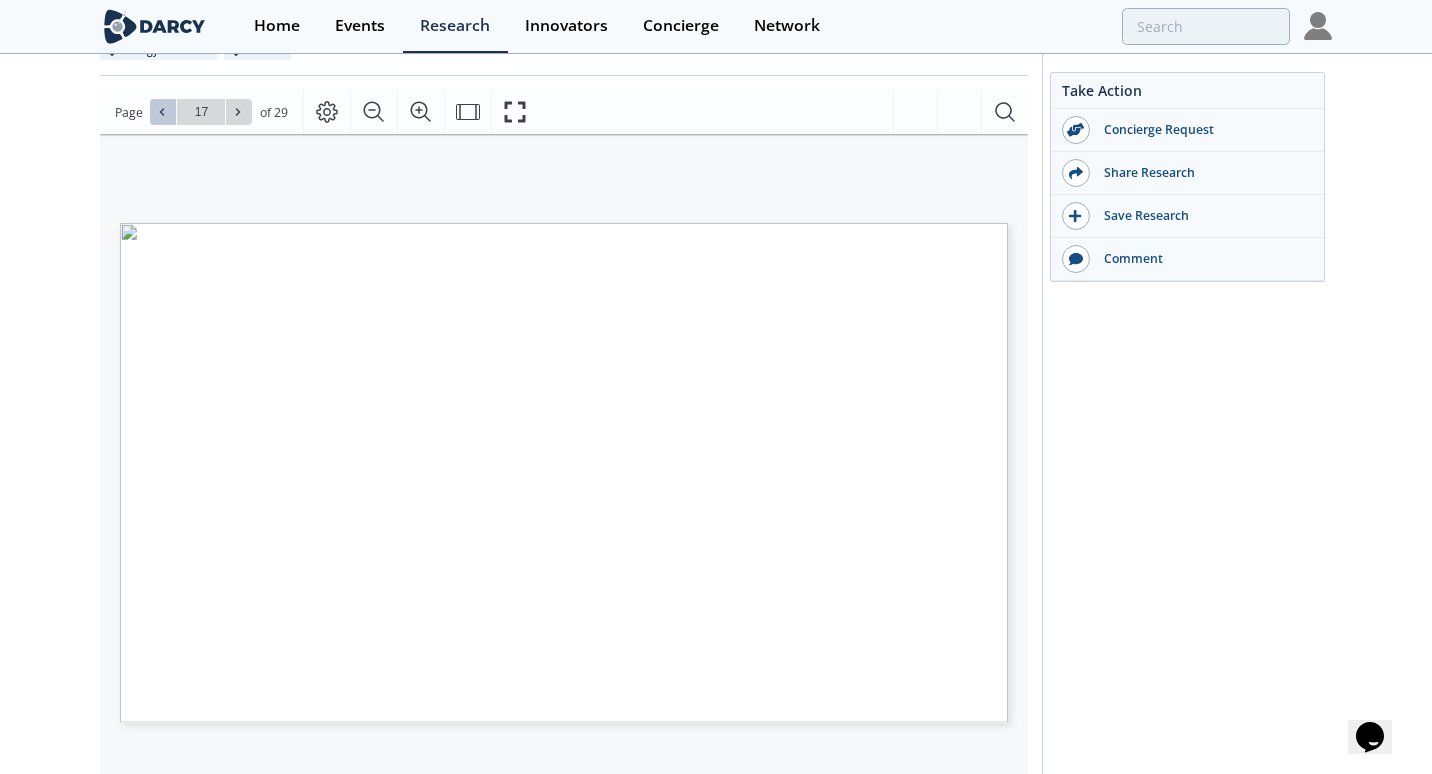 click at bounding box center [163, 112] 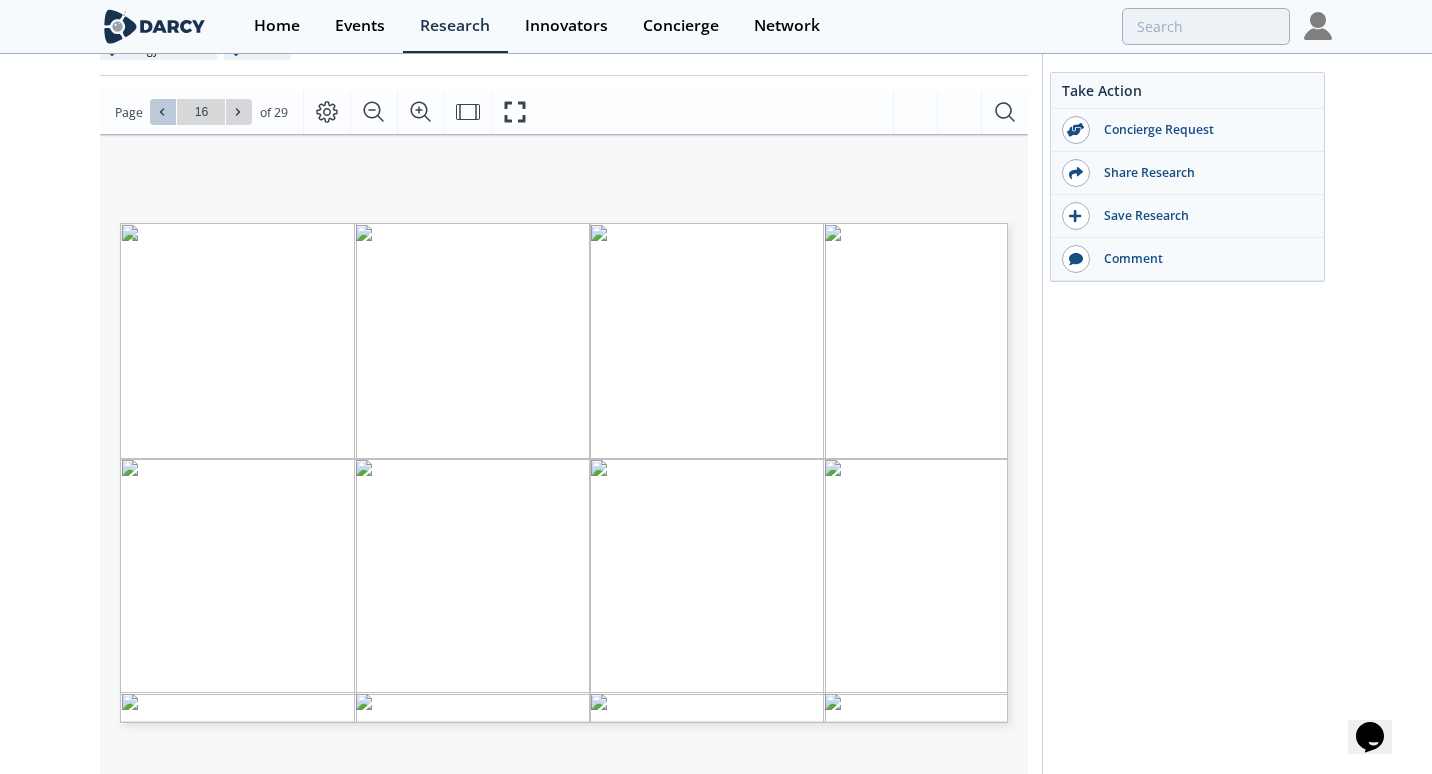click at bounding box center [163, 112] 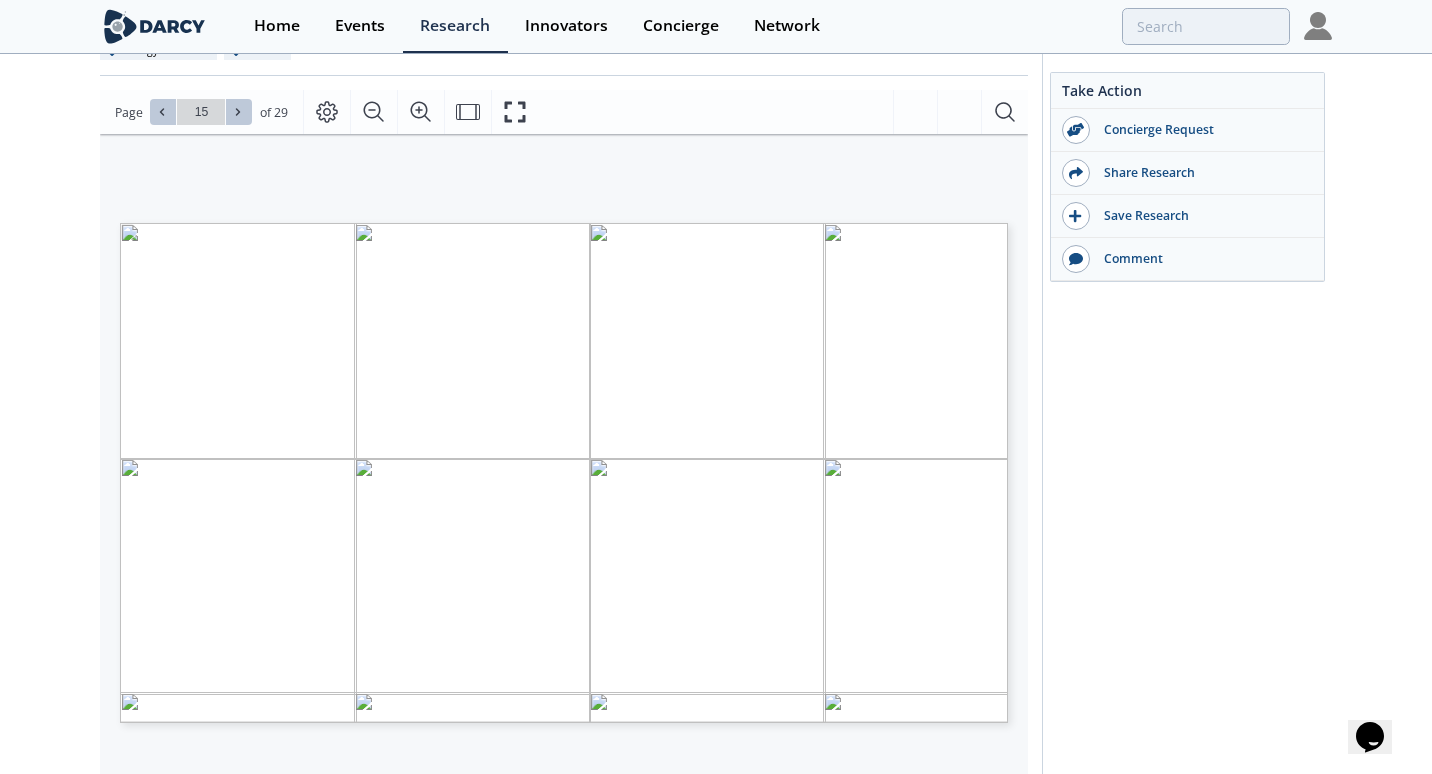 click 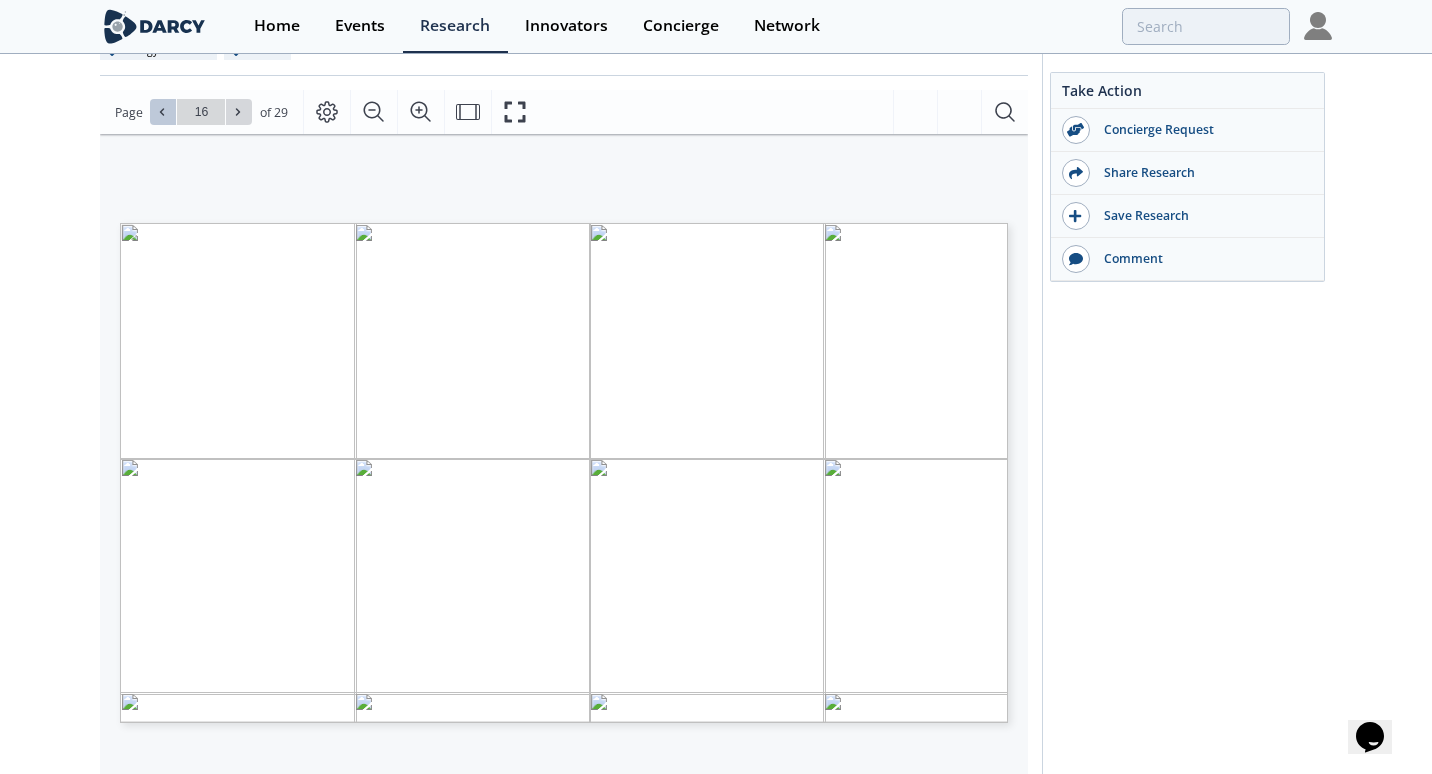 click at bounding box center (163, 112) 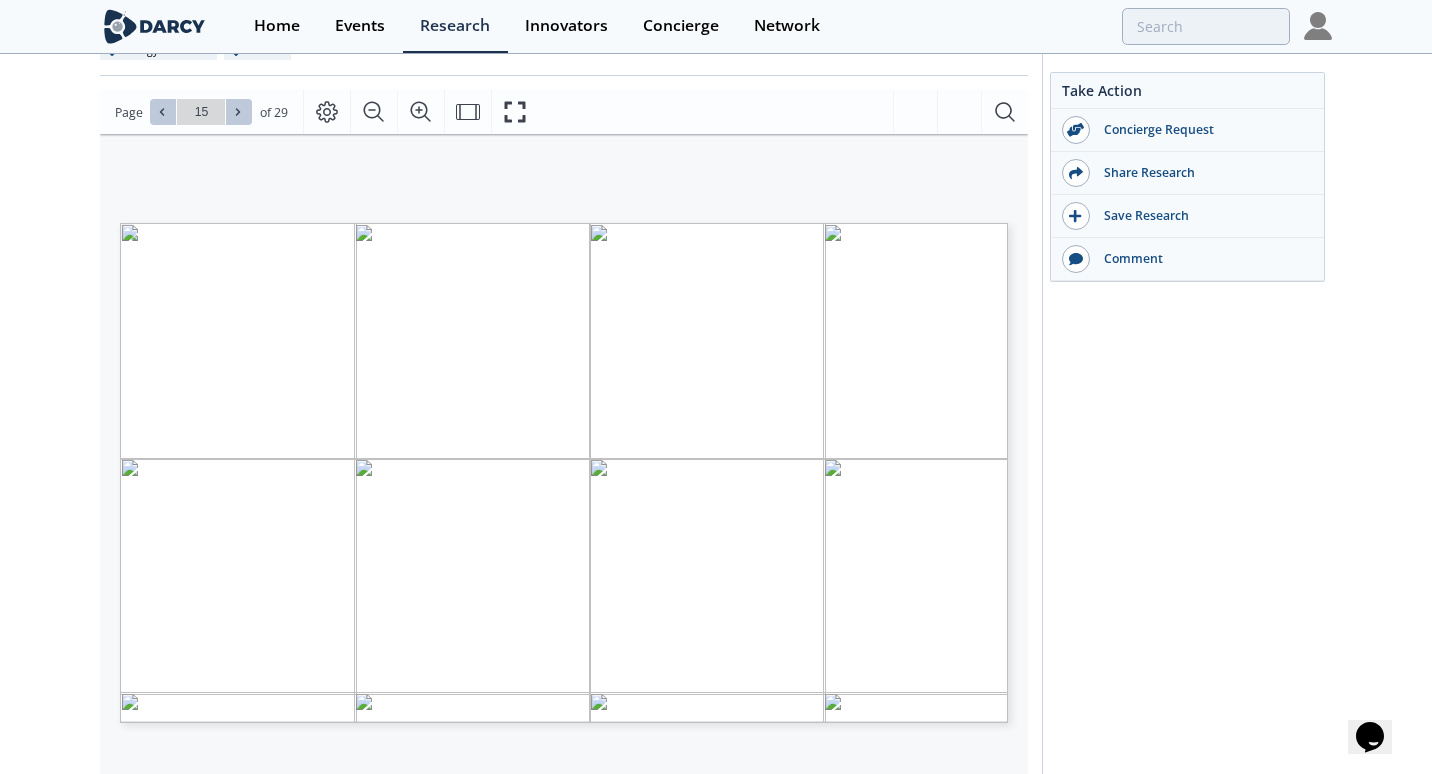 click at bounding box center [239, 112] 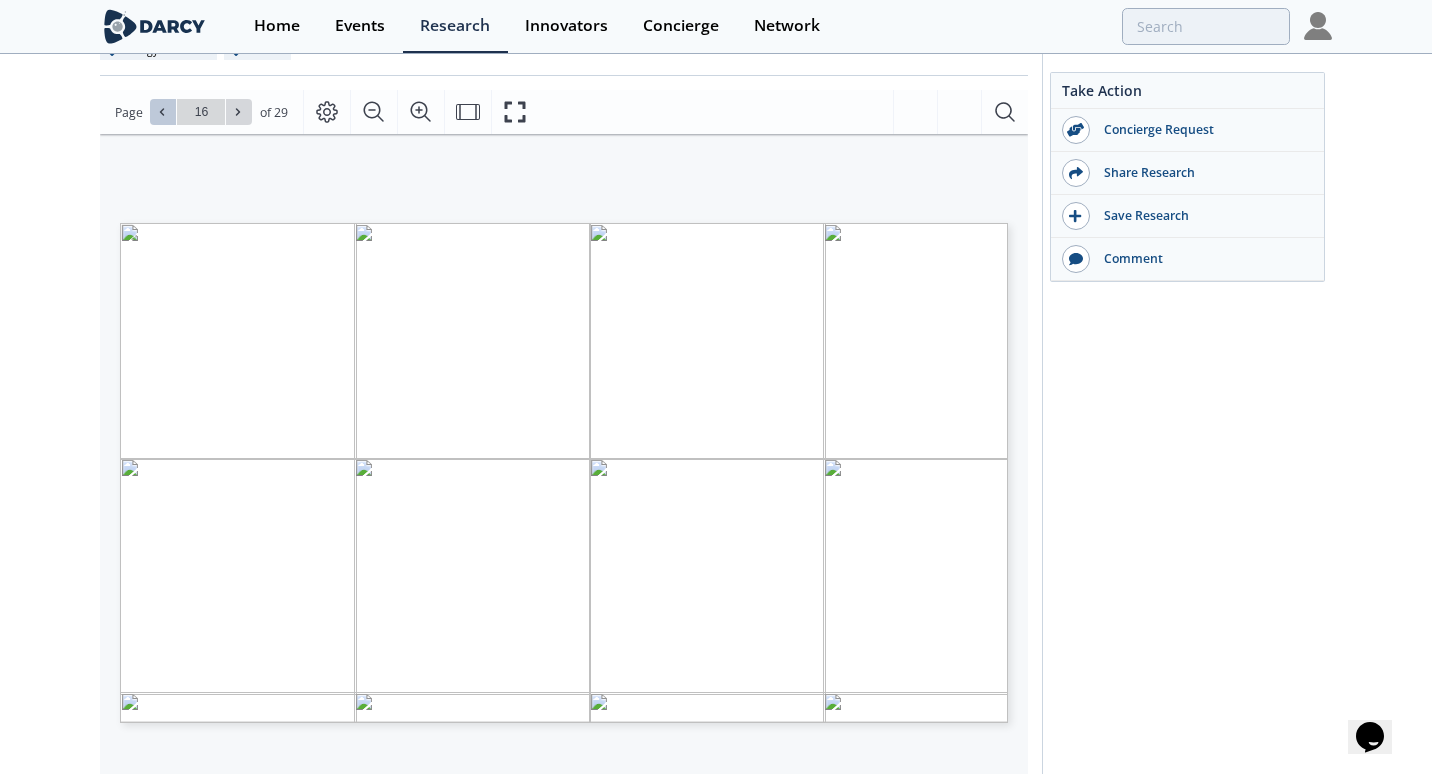 click at bounding box center (163, 112) 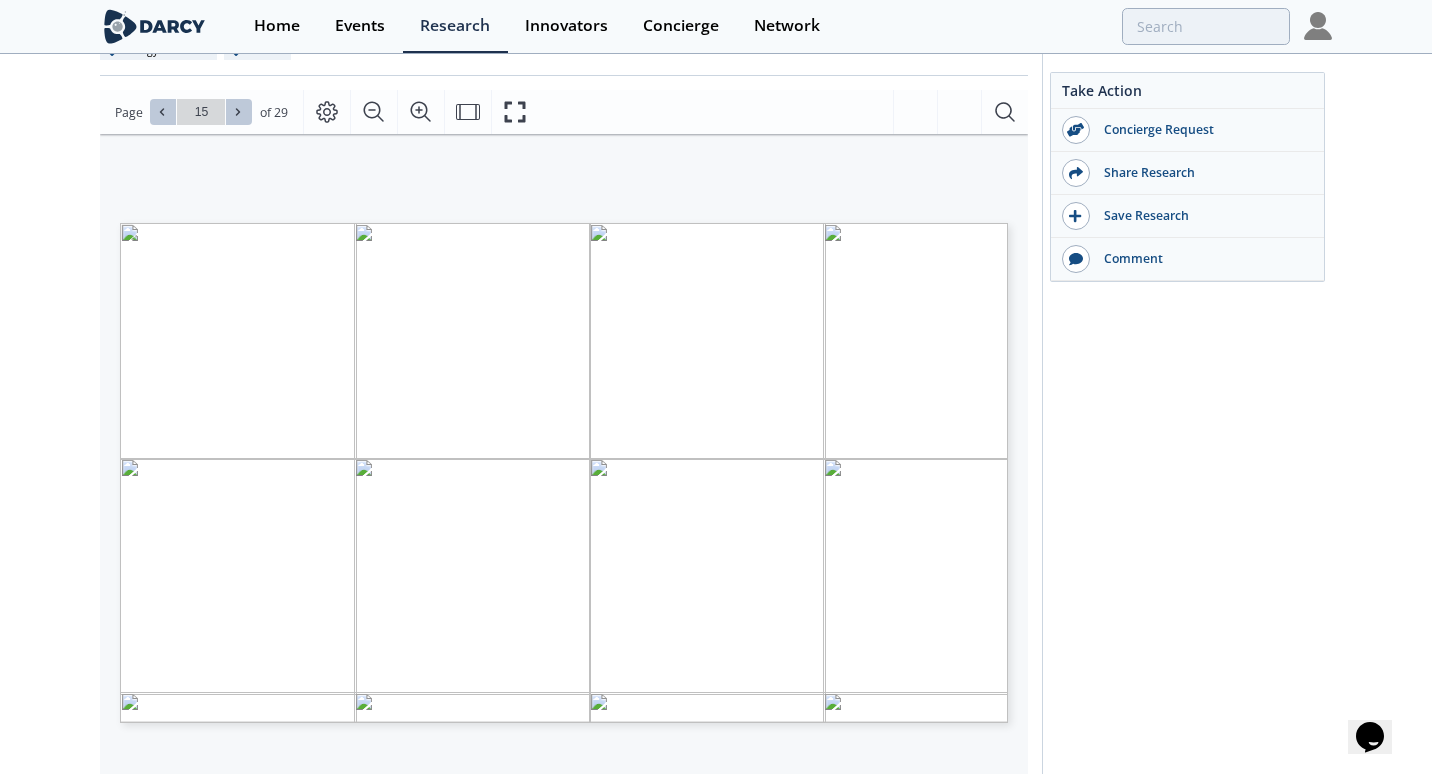 click 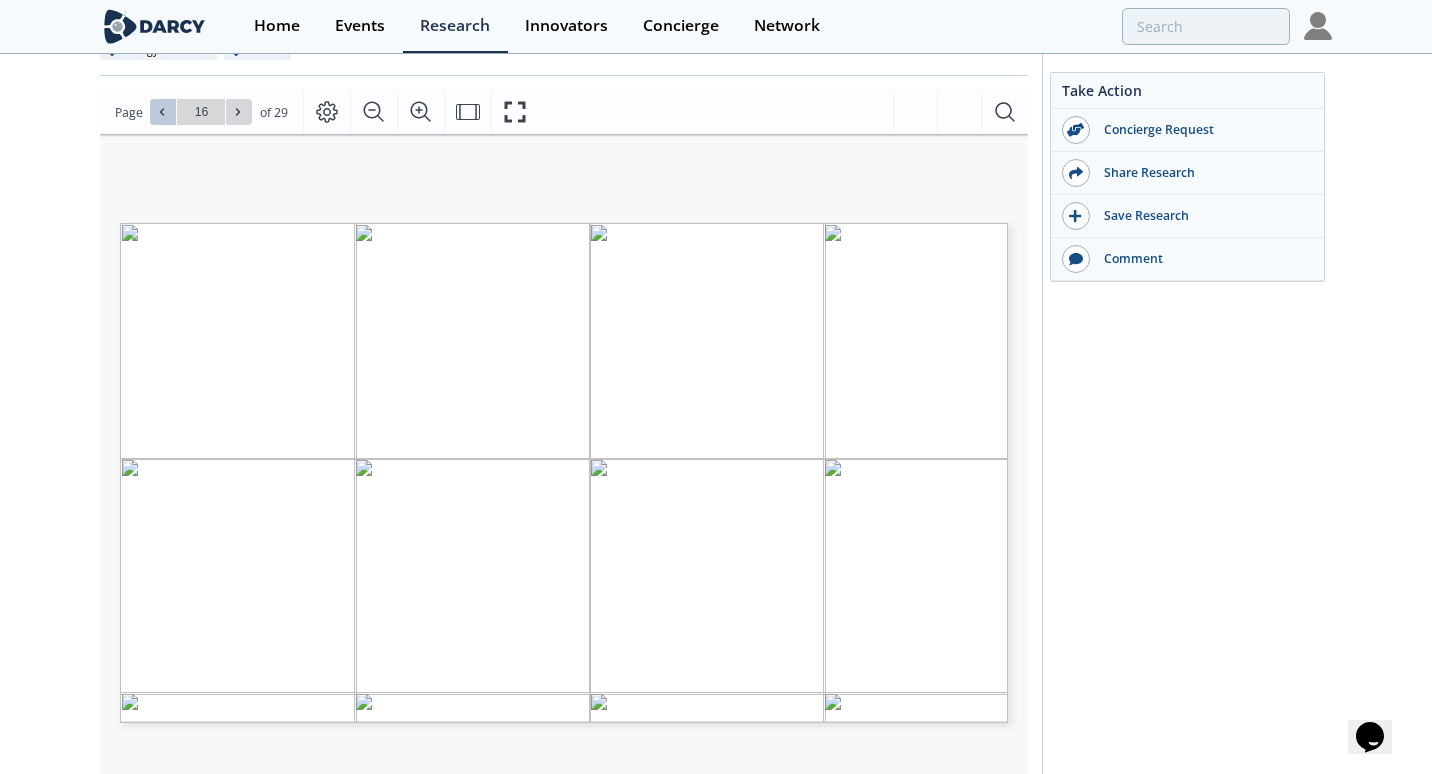 click 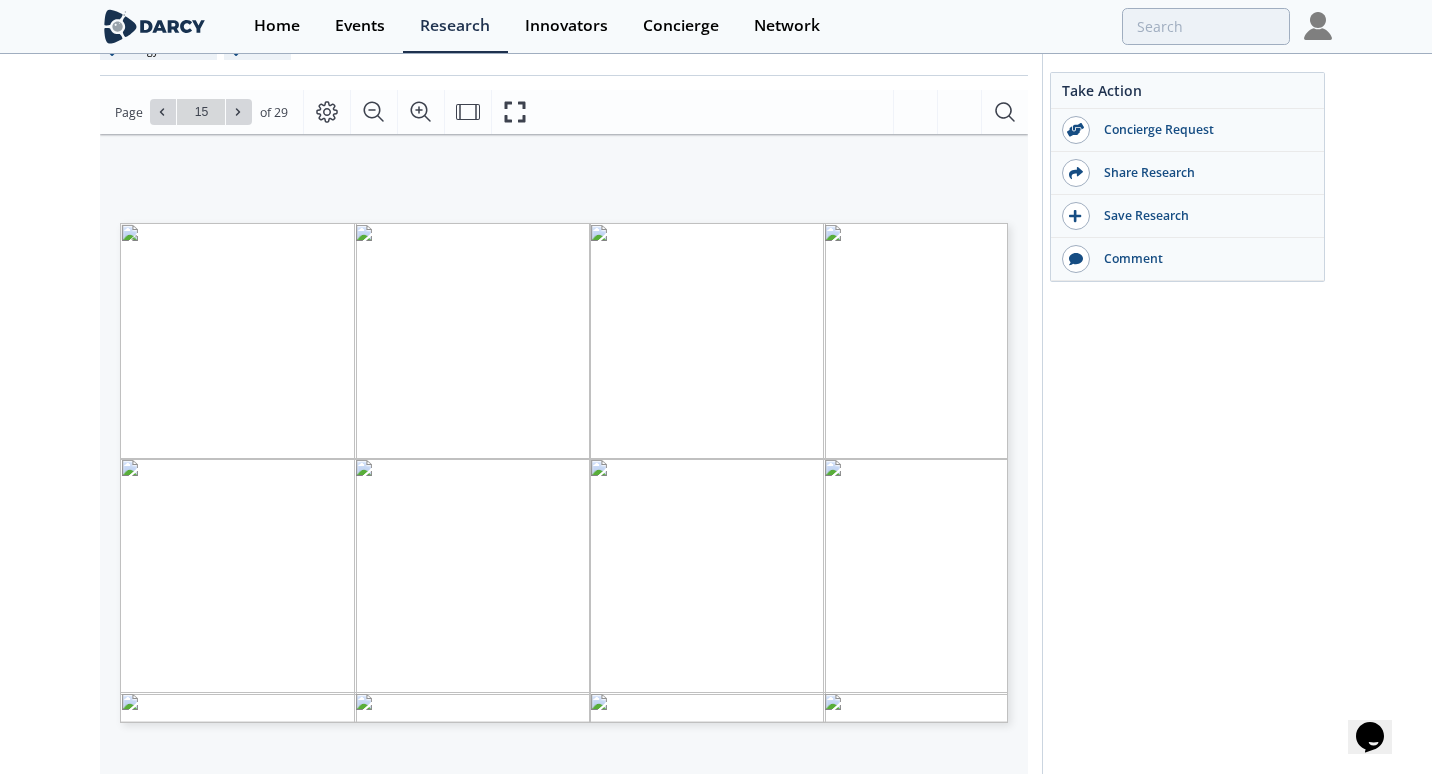 click on "Go to Page 15" at bounding box center (201, 112) 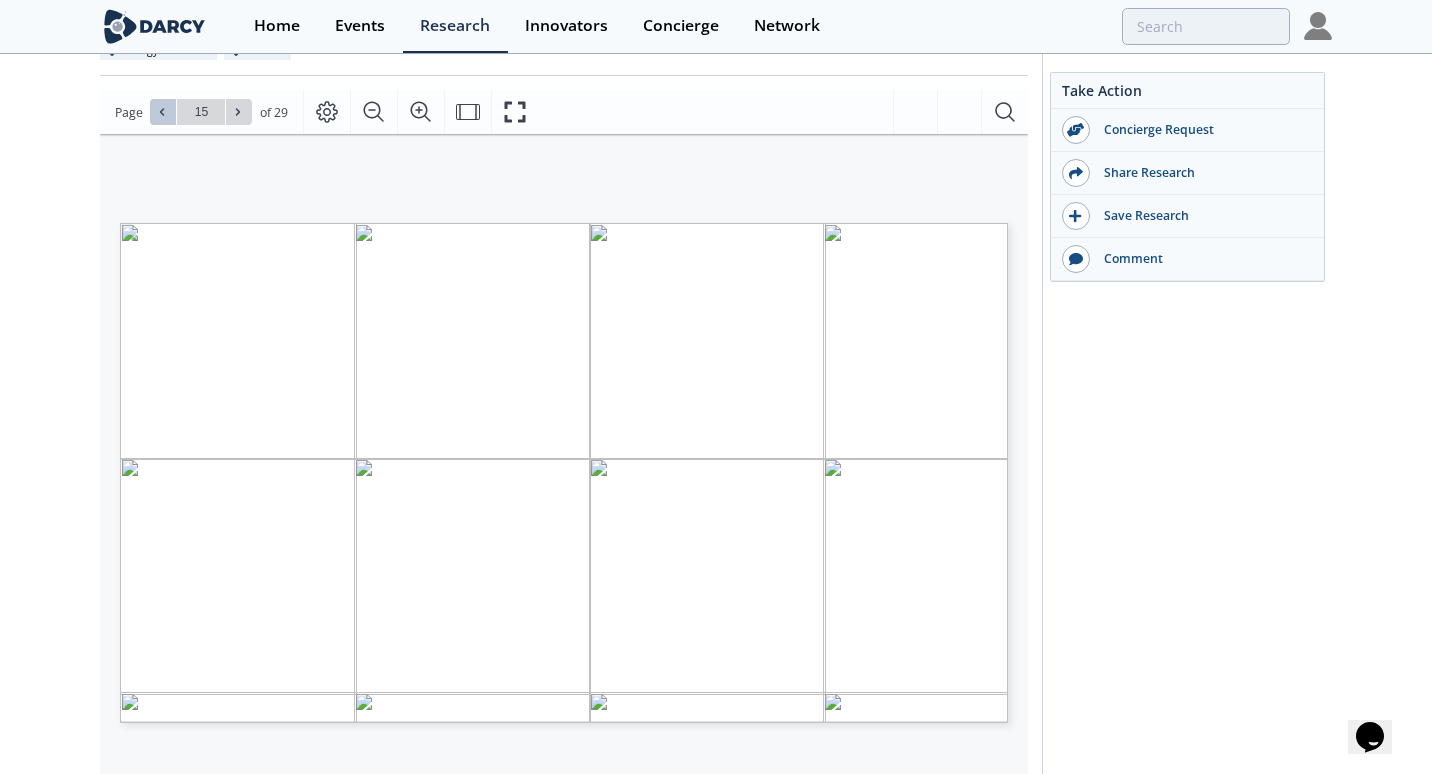 click at bounding box center [163, 112] 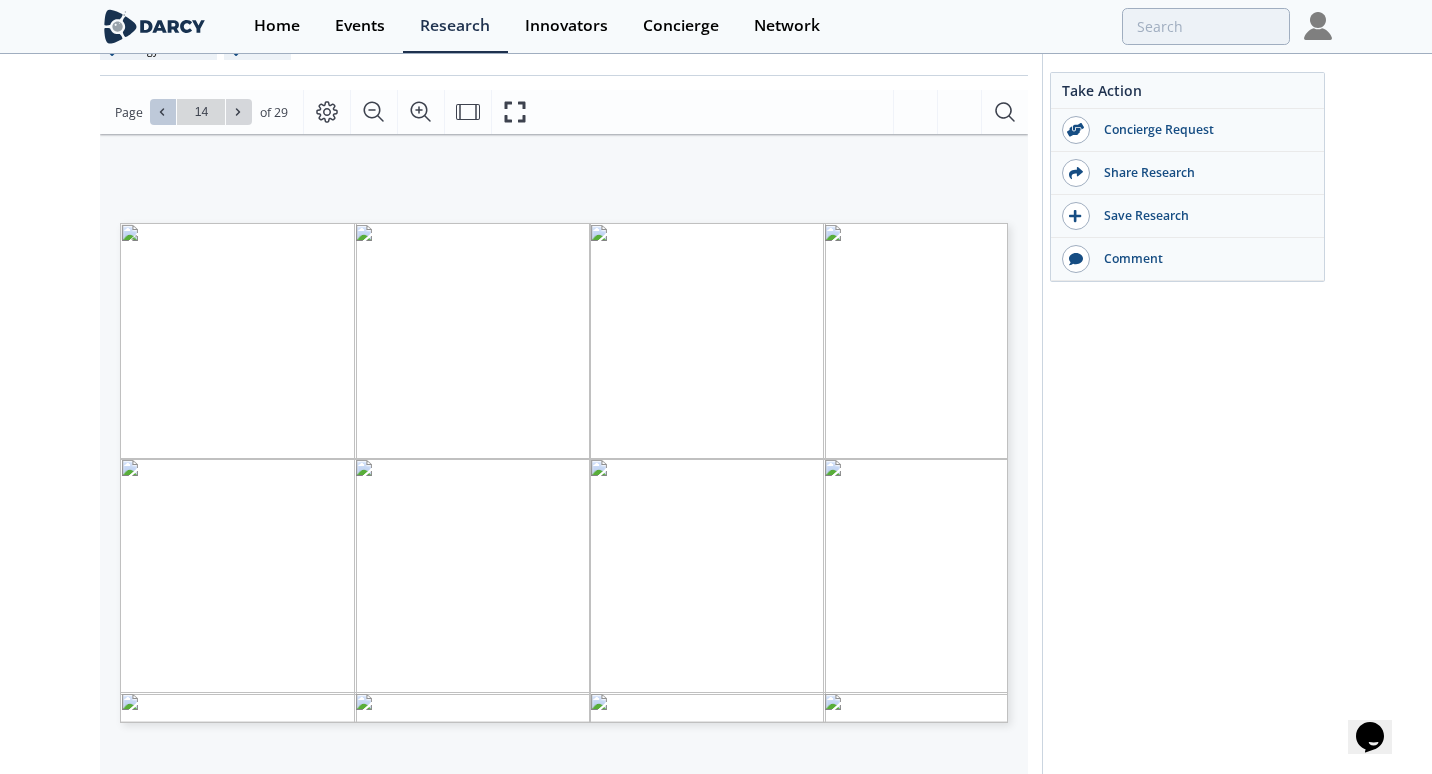 click 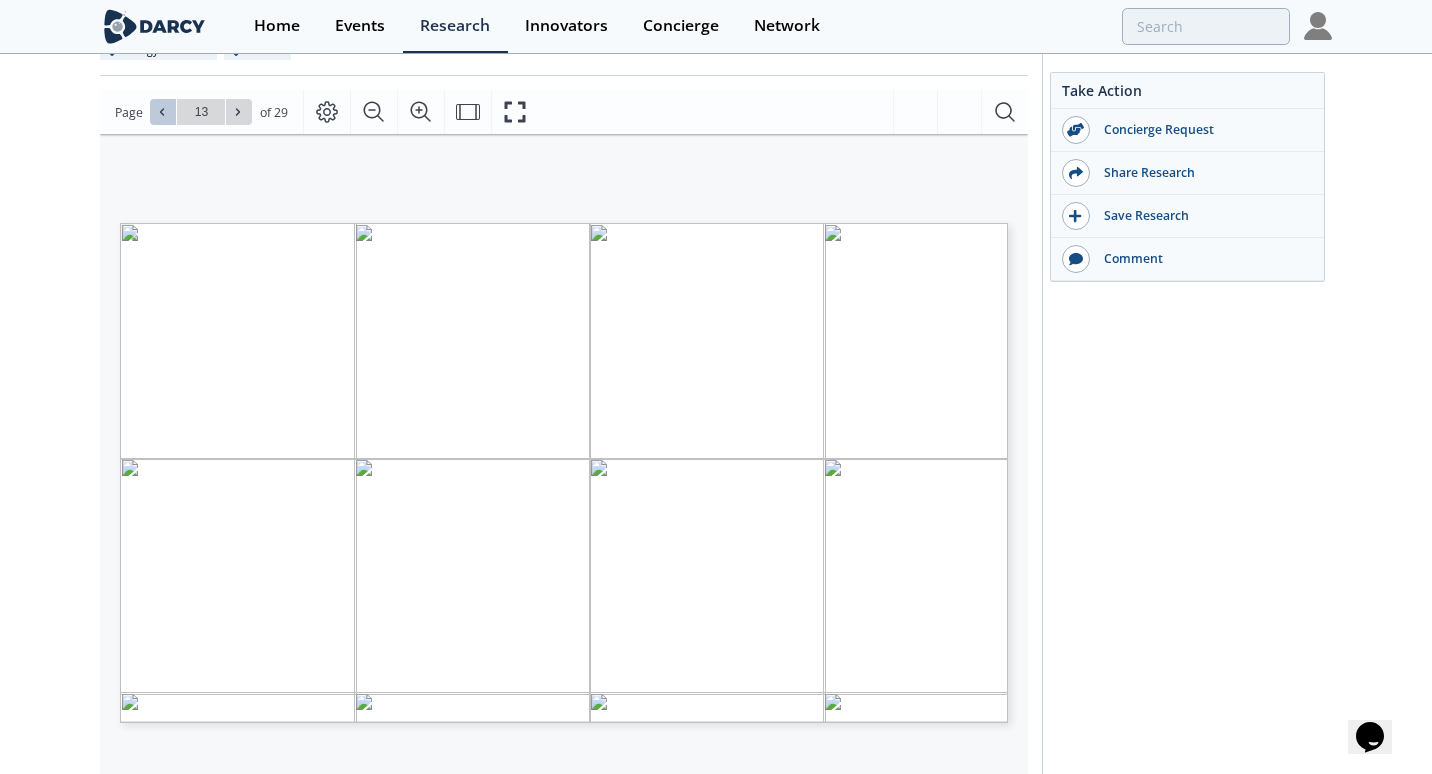 click 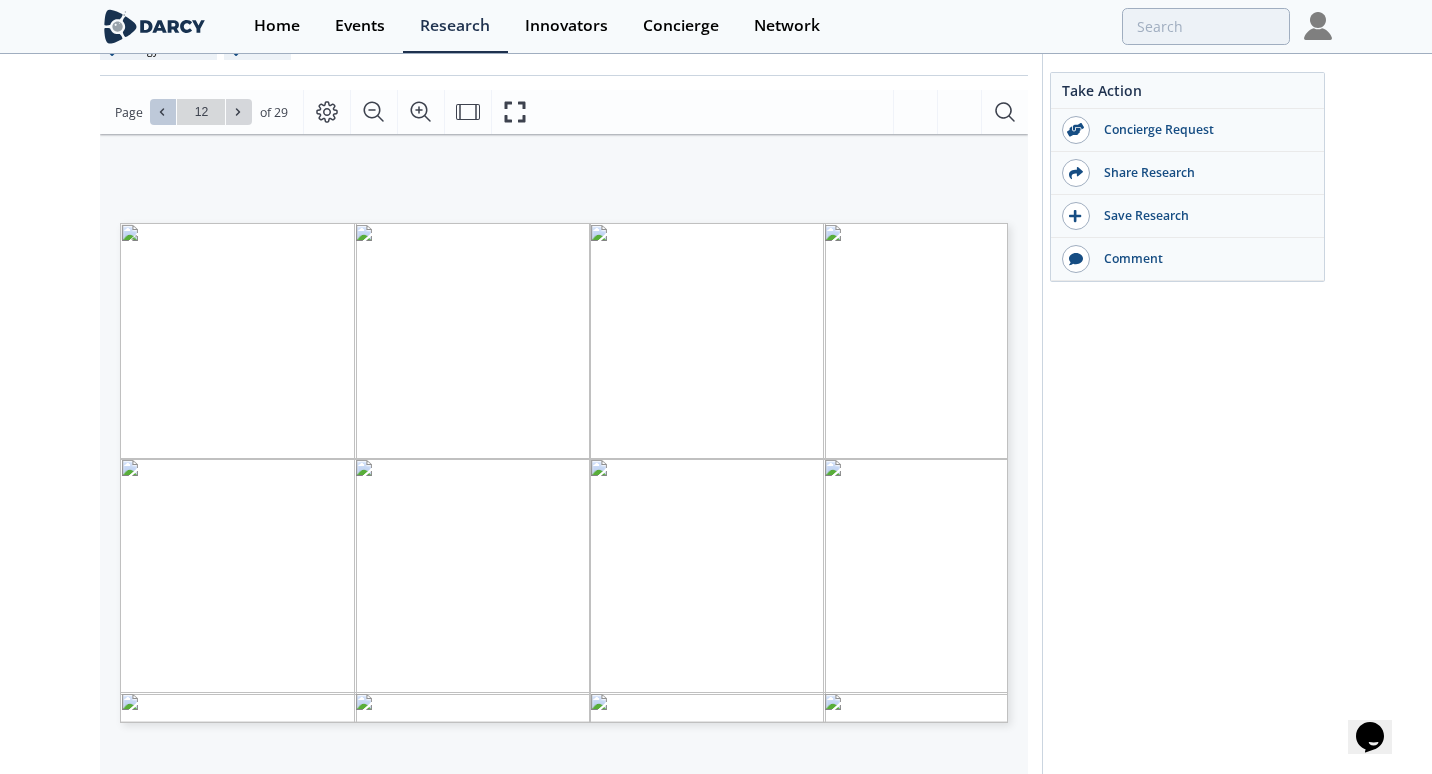 click at bounding box center [163, 112] 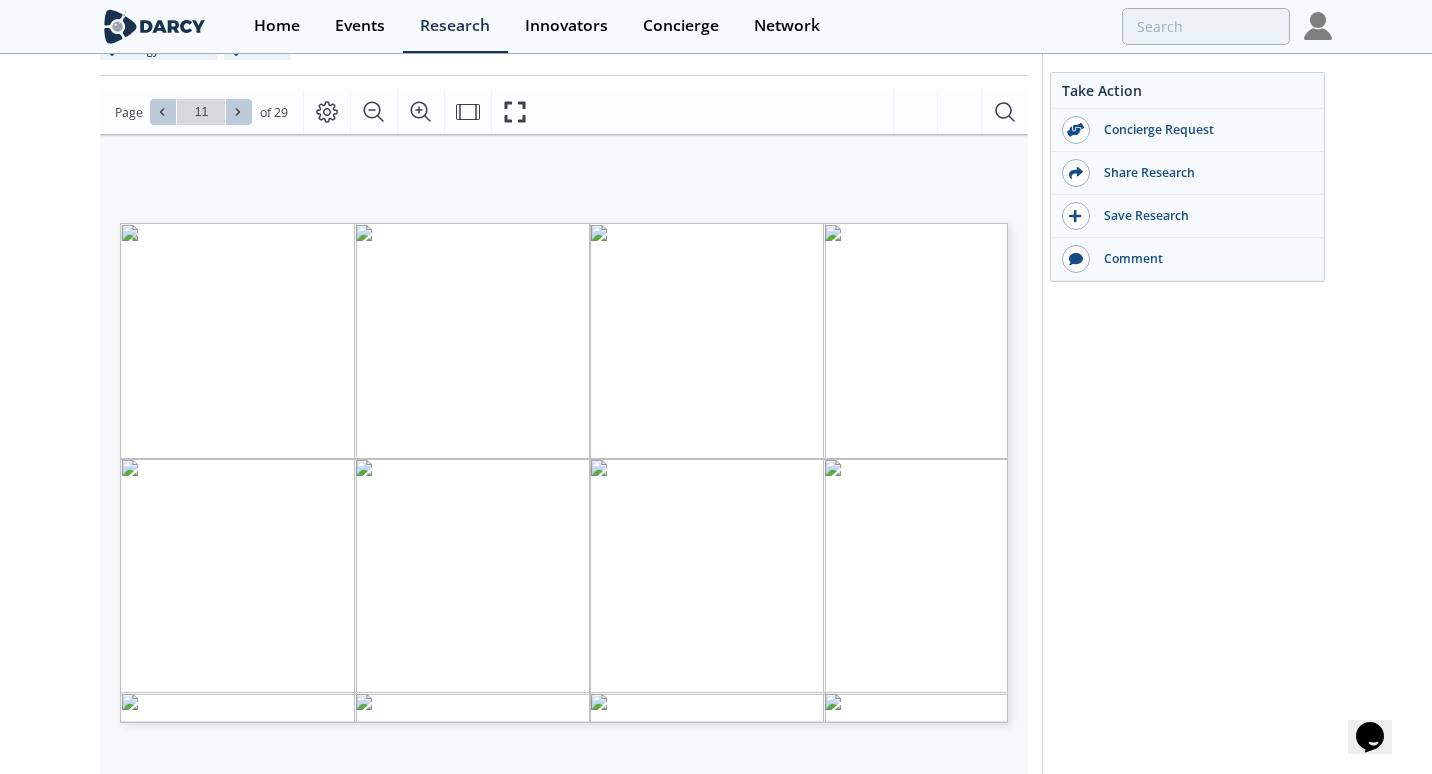 click at bounding box center (239, 112) 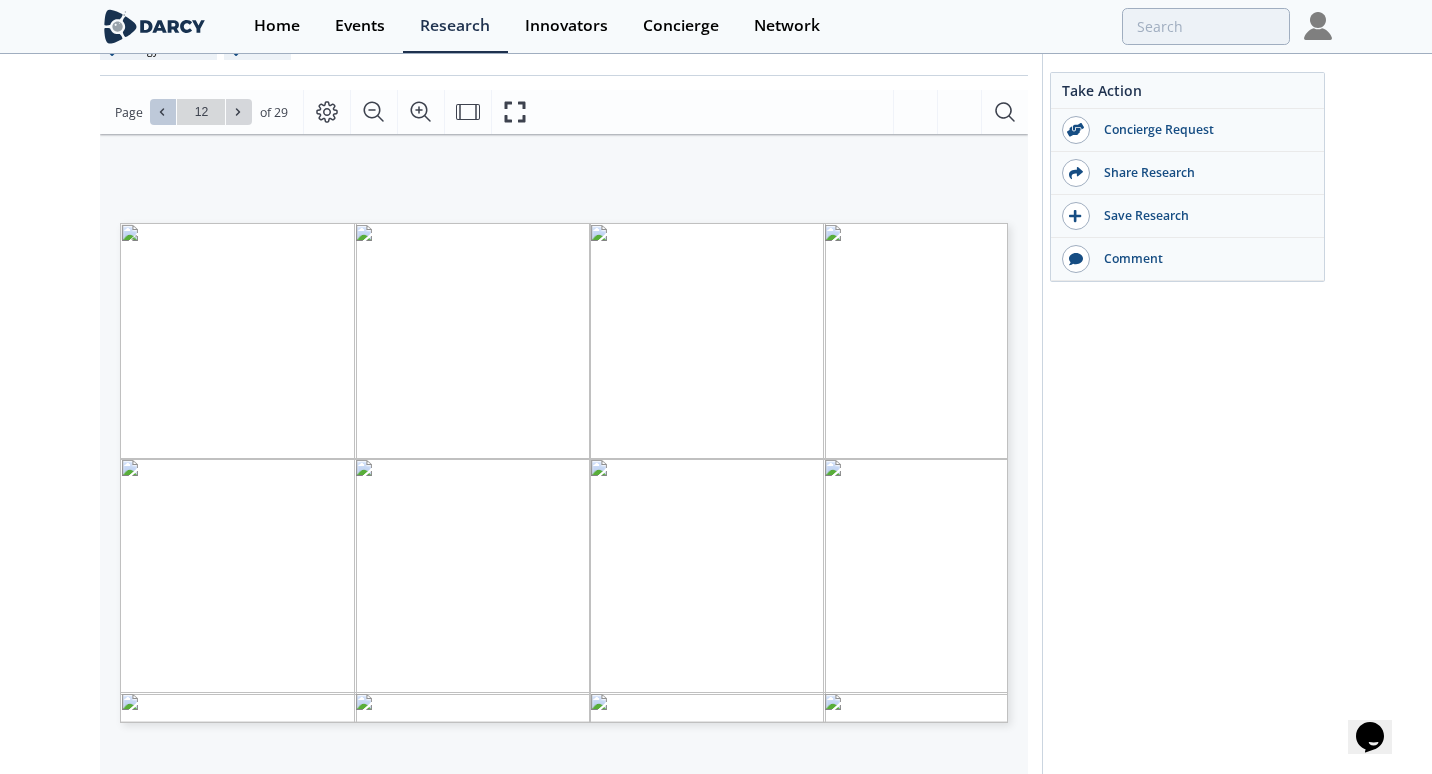 type 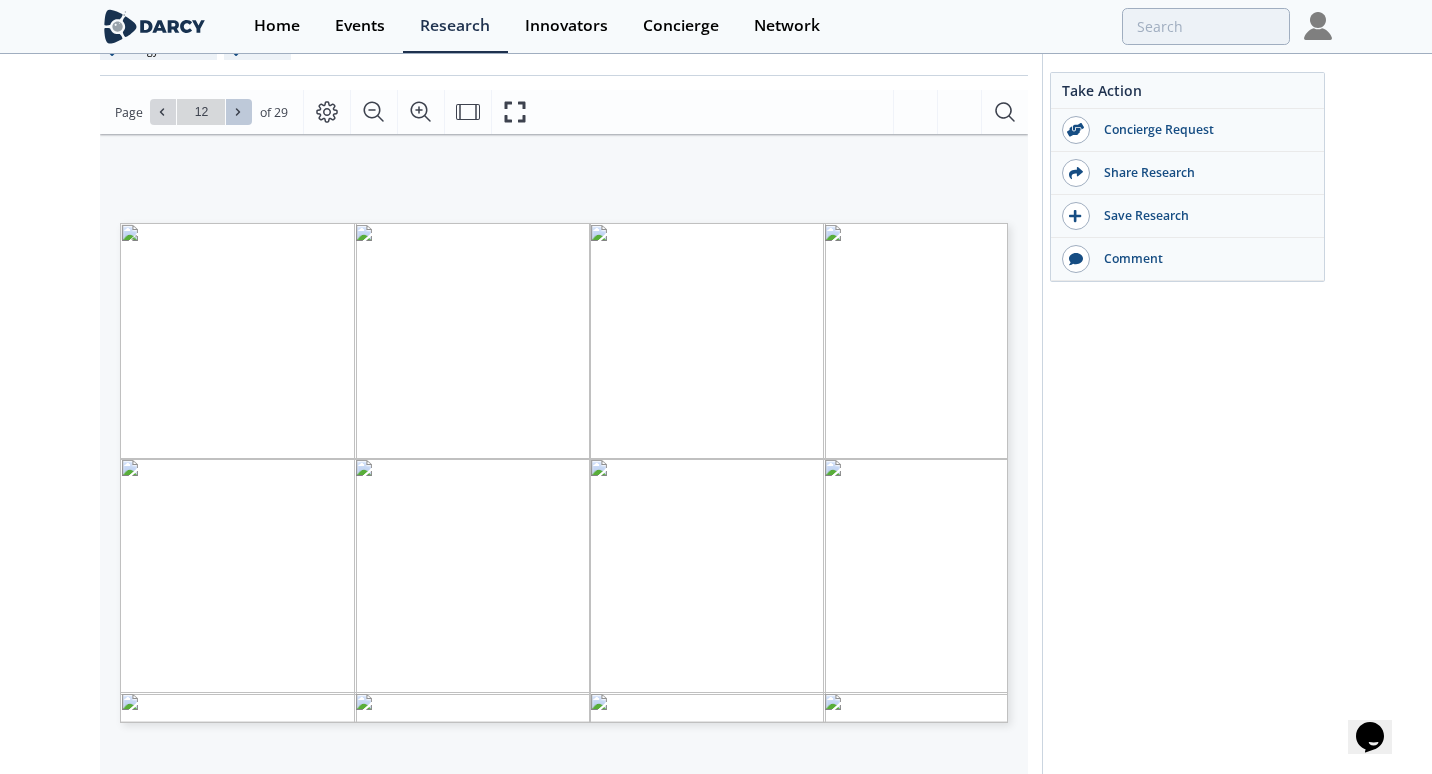 type 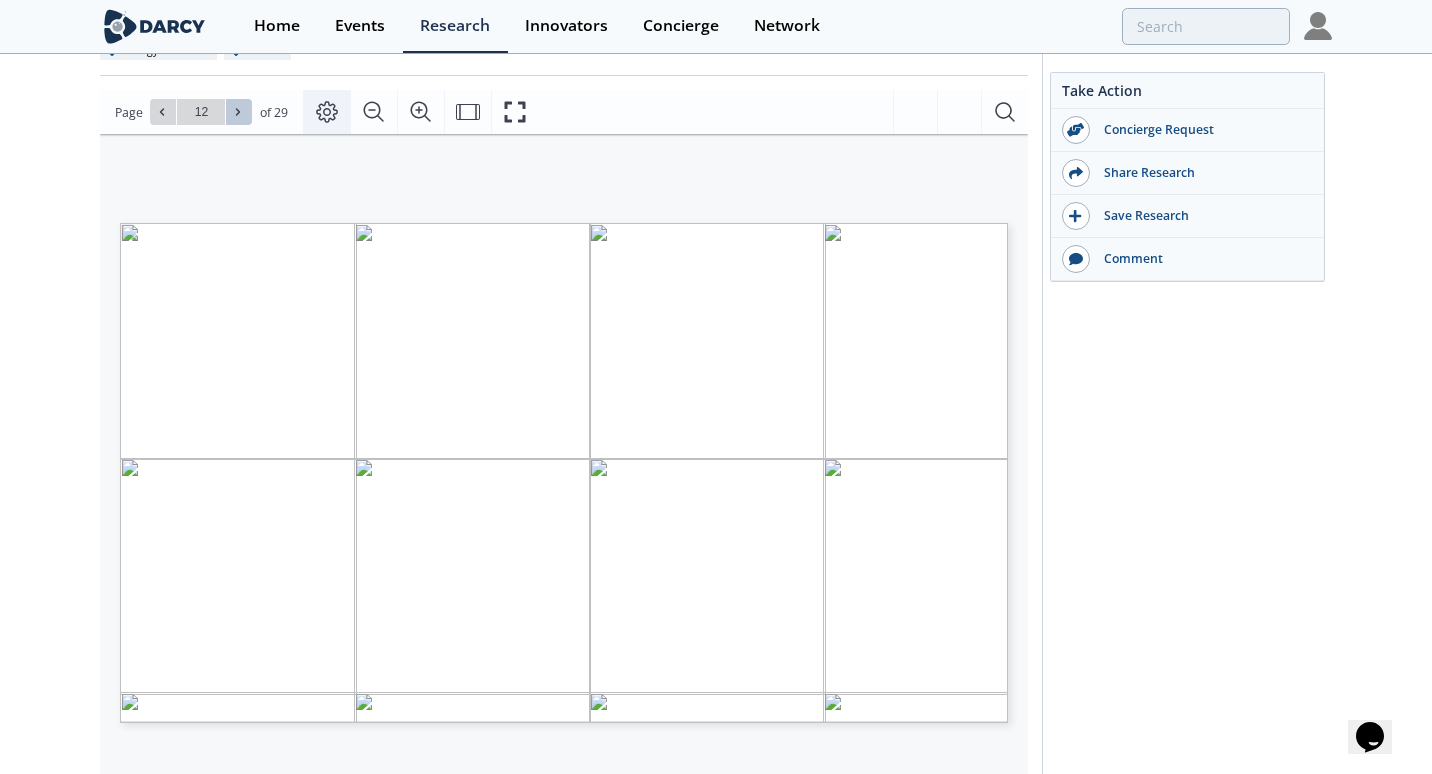 click at bounding box center (239, 112) 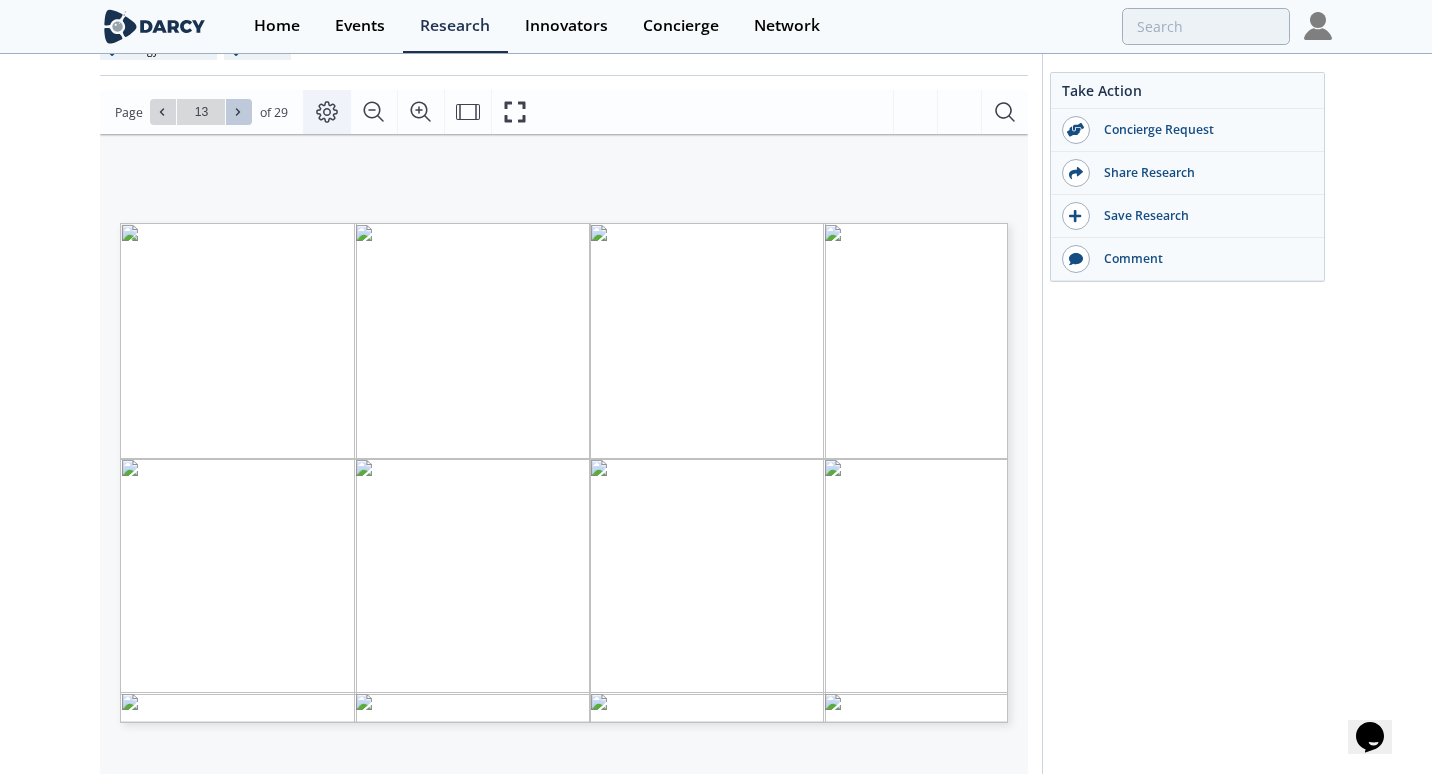 click 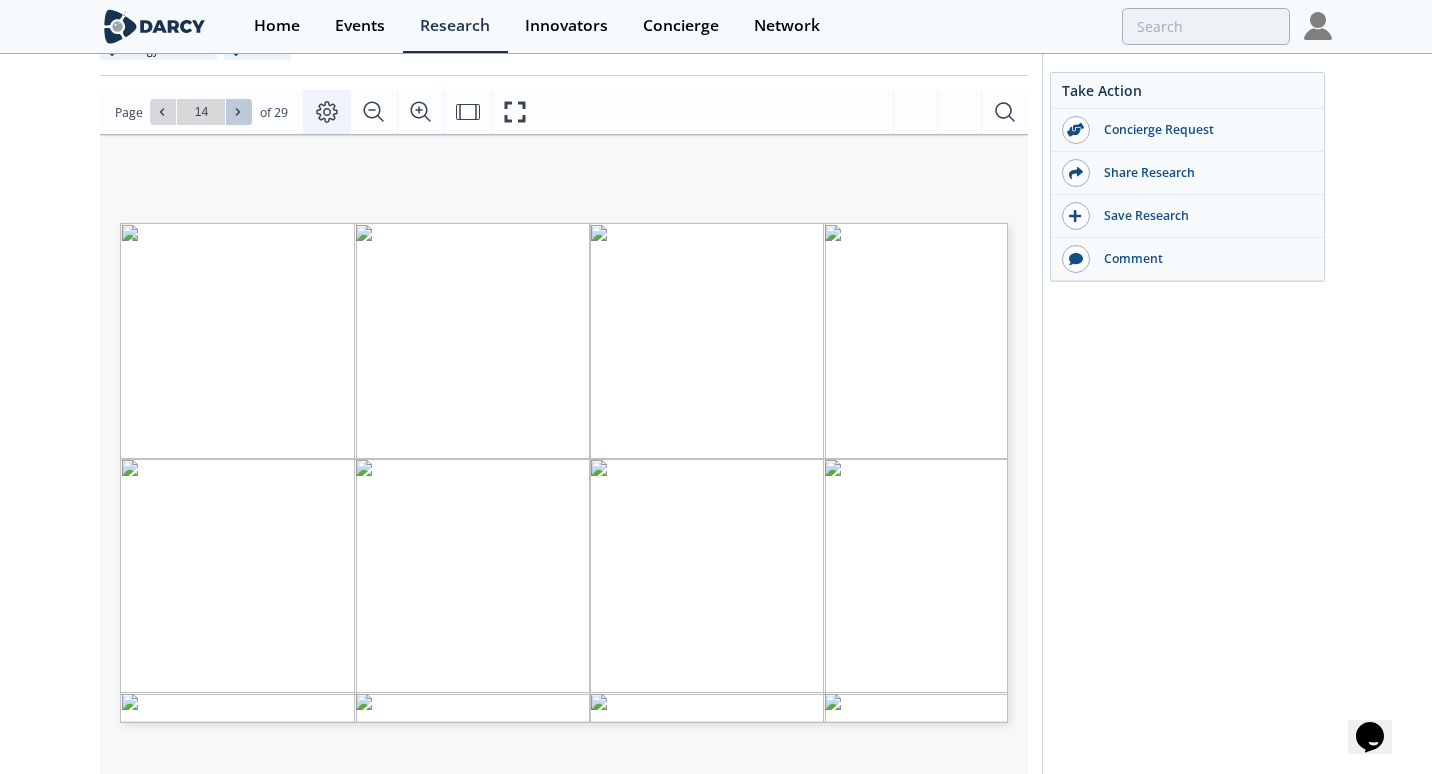 click 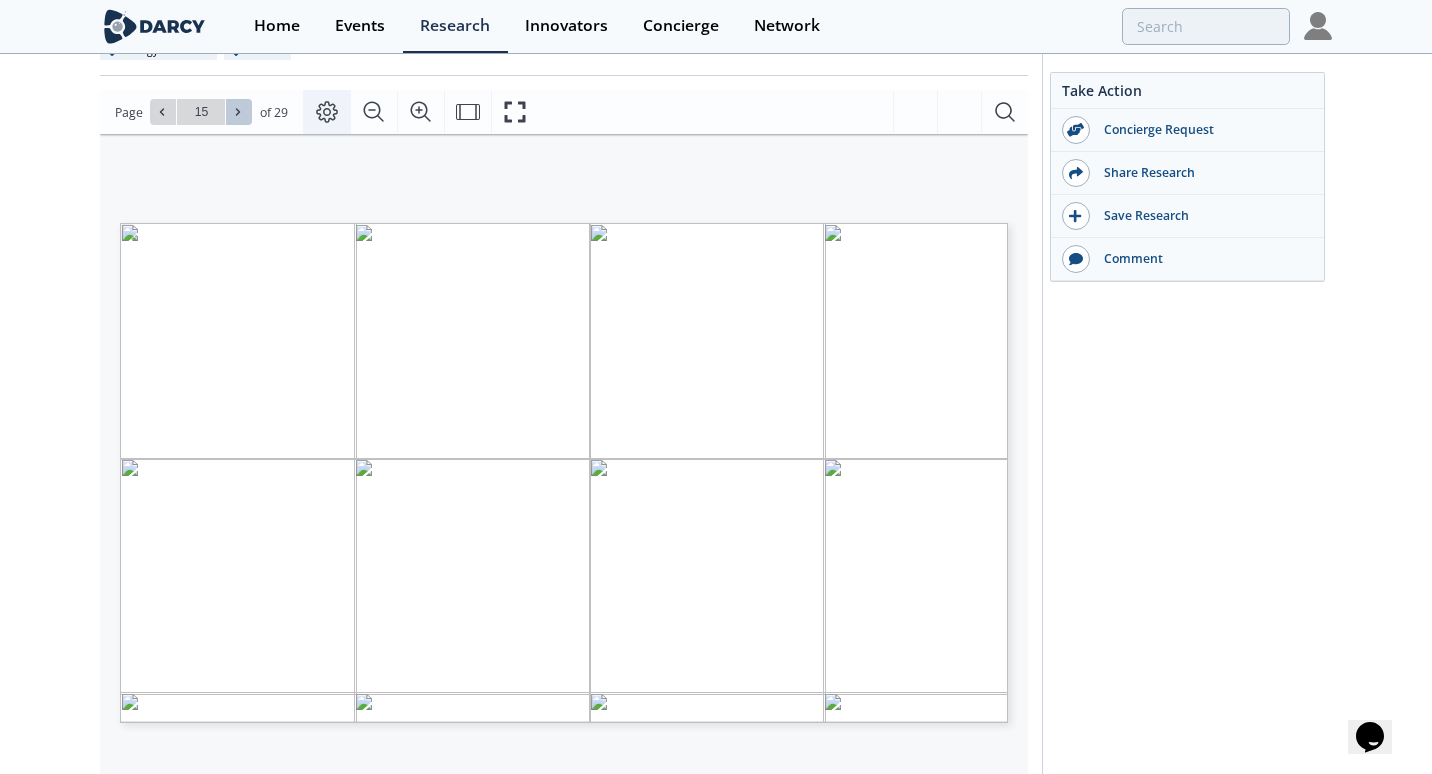 click 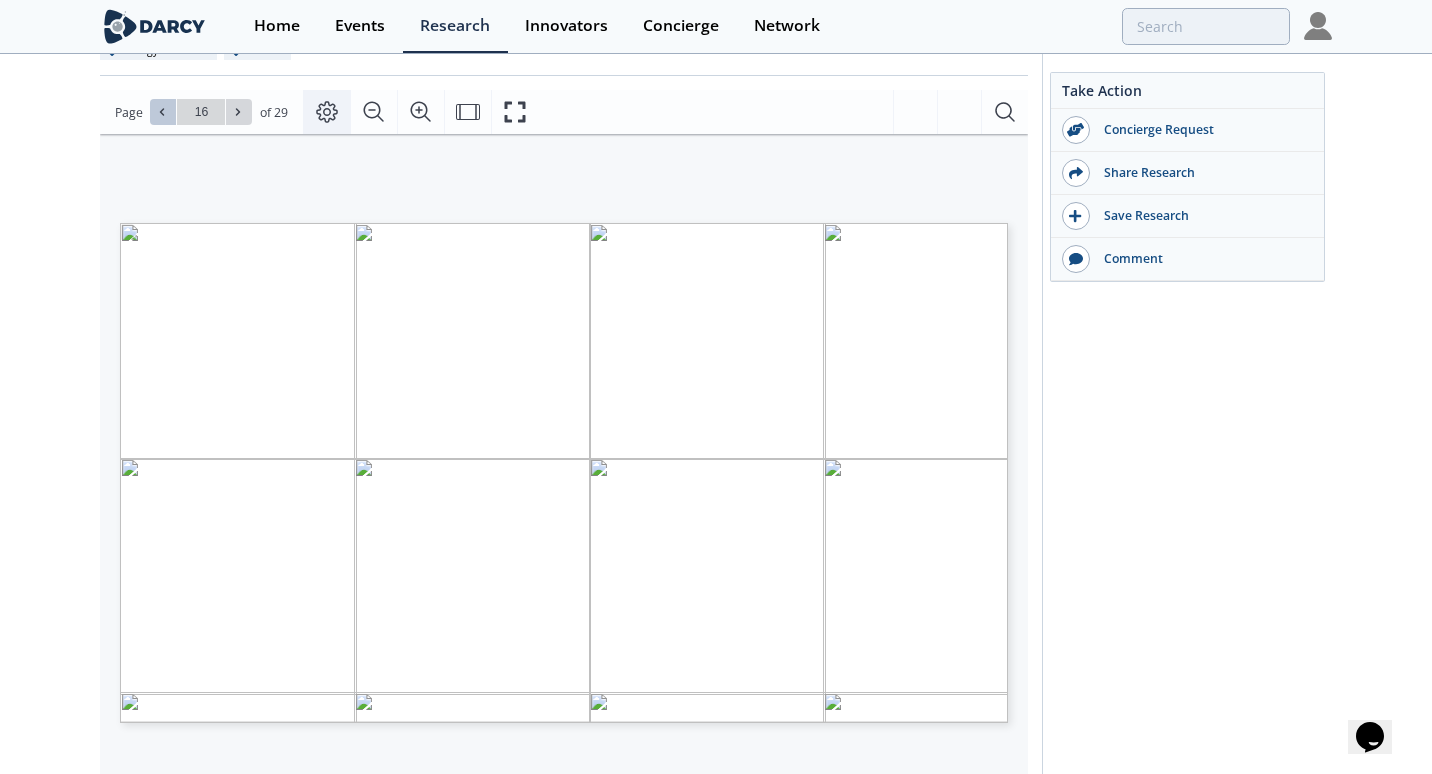 click at bounding box center [163, 112] 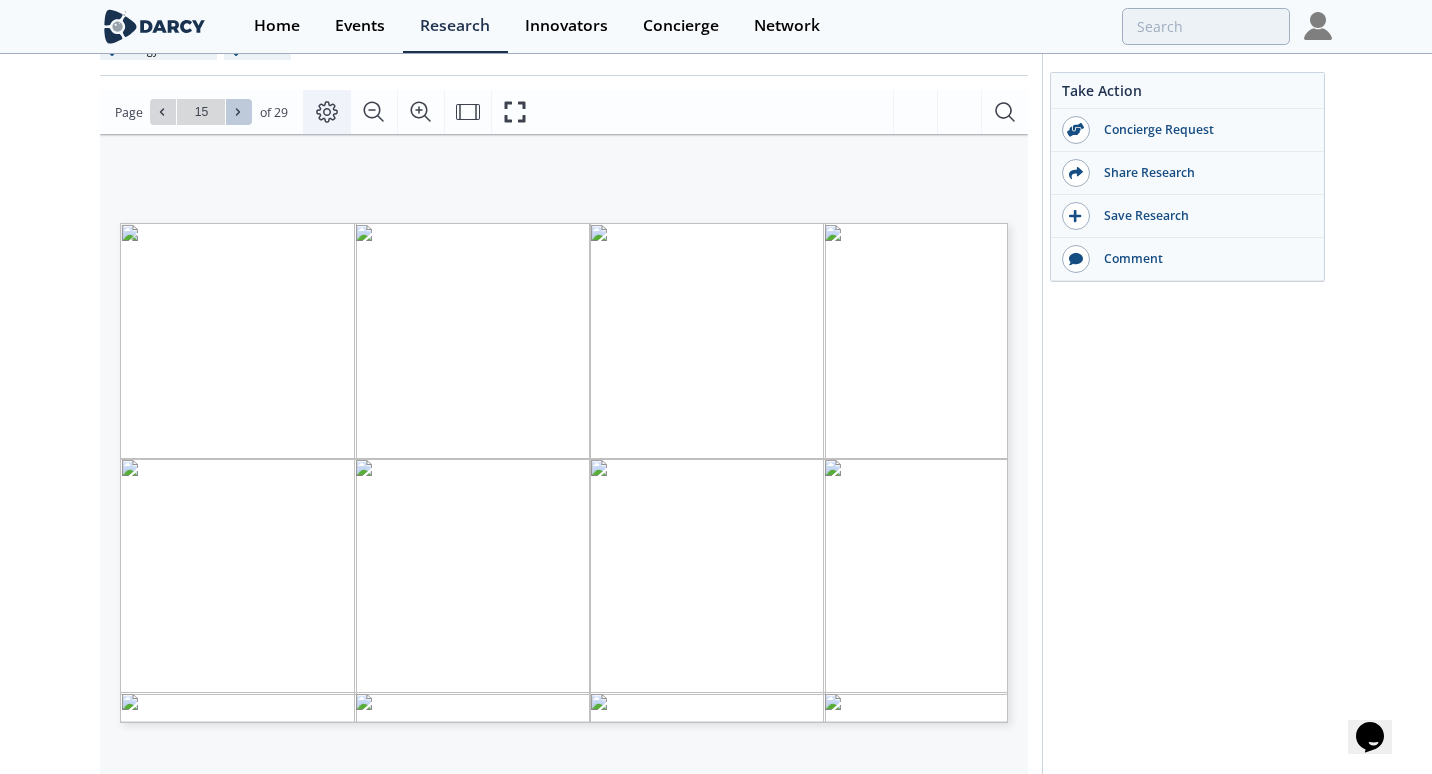 click at bounding box center (239, 112) 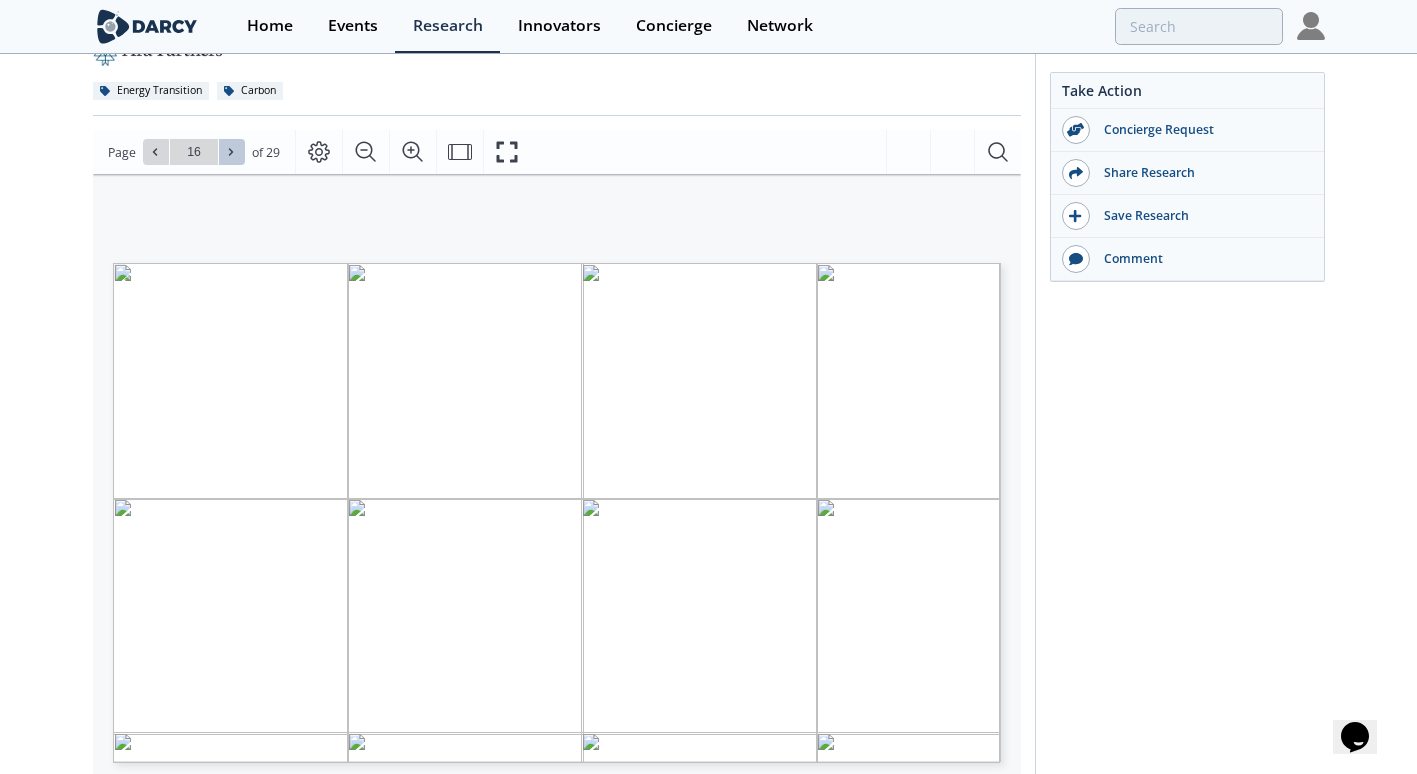scroll, scrollTop: 230, scrollLeft: 0, axis: vertical 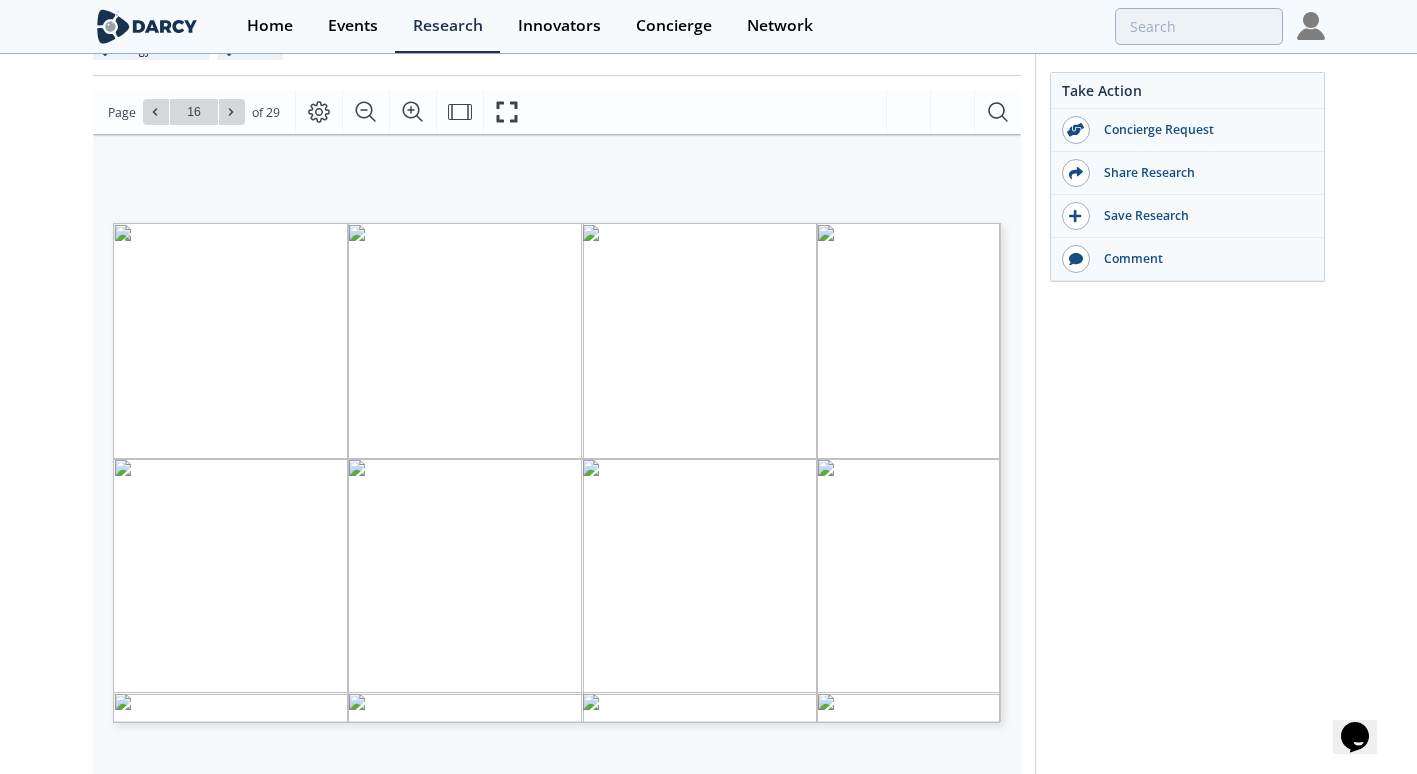 click on "Take Action
Concierge Request
Share Research
Save Research
Comment" at bounding box center (1180, 537) 